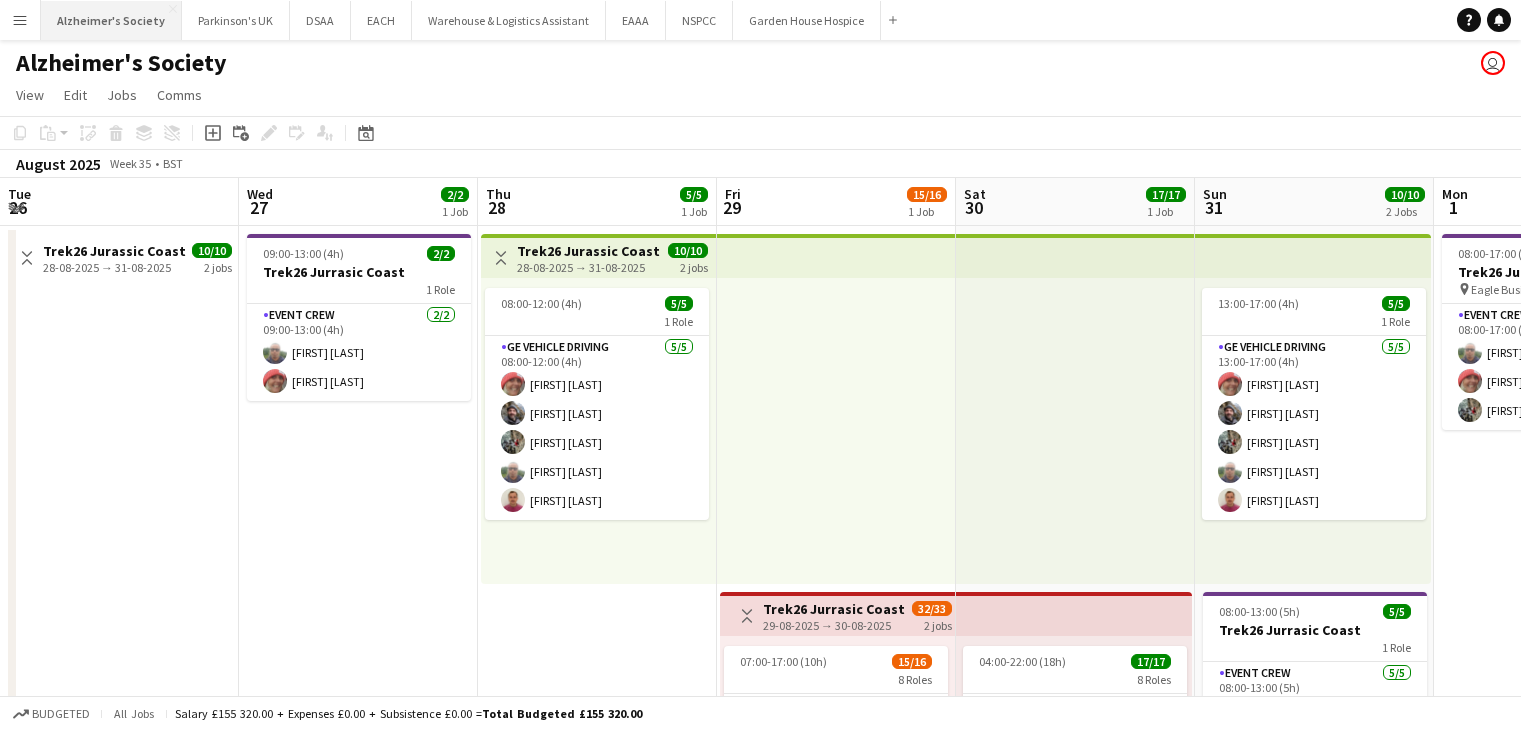 scroll, scrollTop: 0, scrollLeft: 0, axis: both 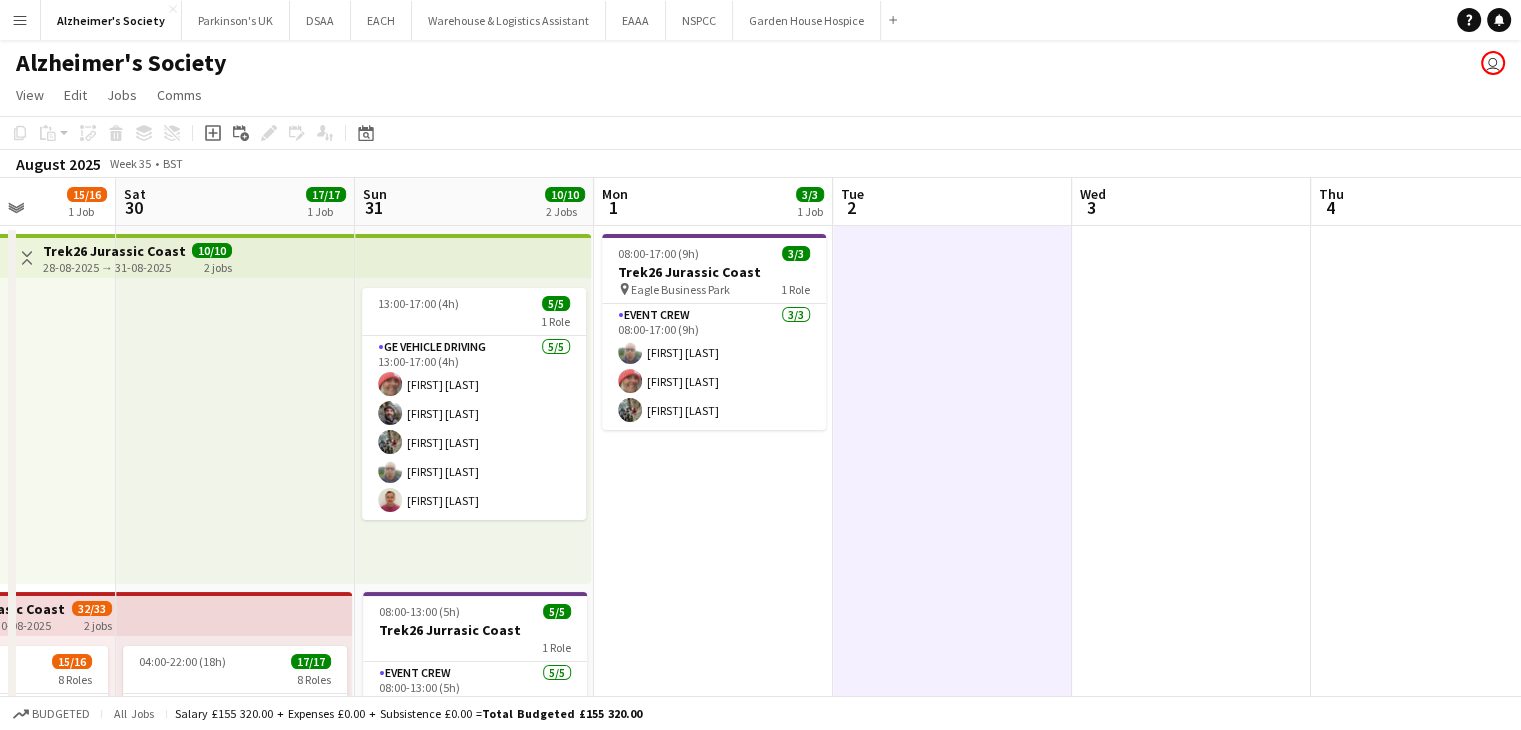 click on "Menu" at bounding box center (20, 20) 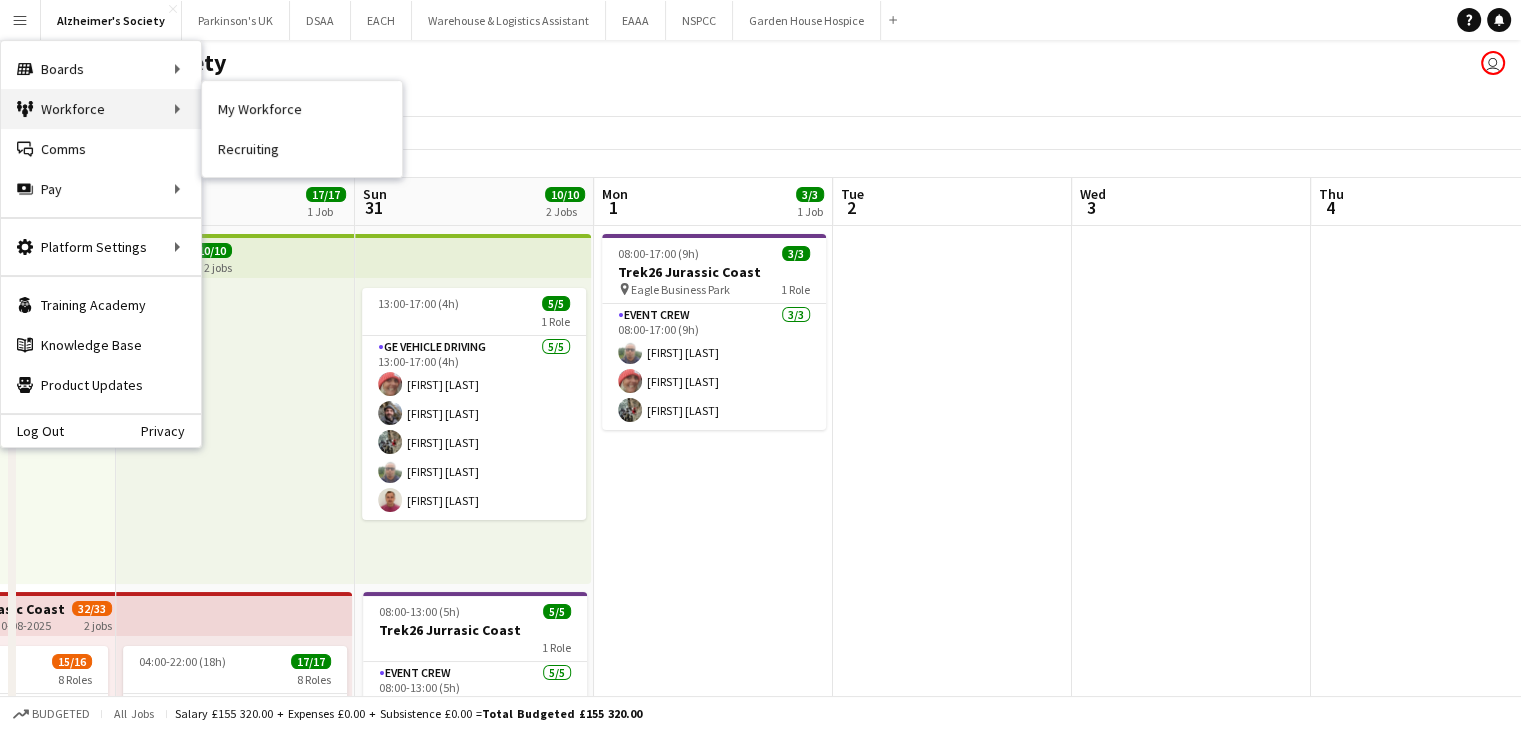 click on "Workforce
Workforce" at bounding box center [101, 109] 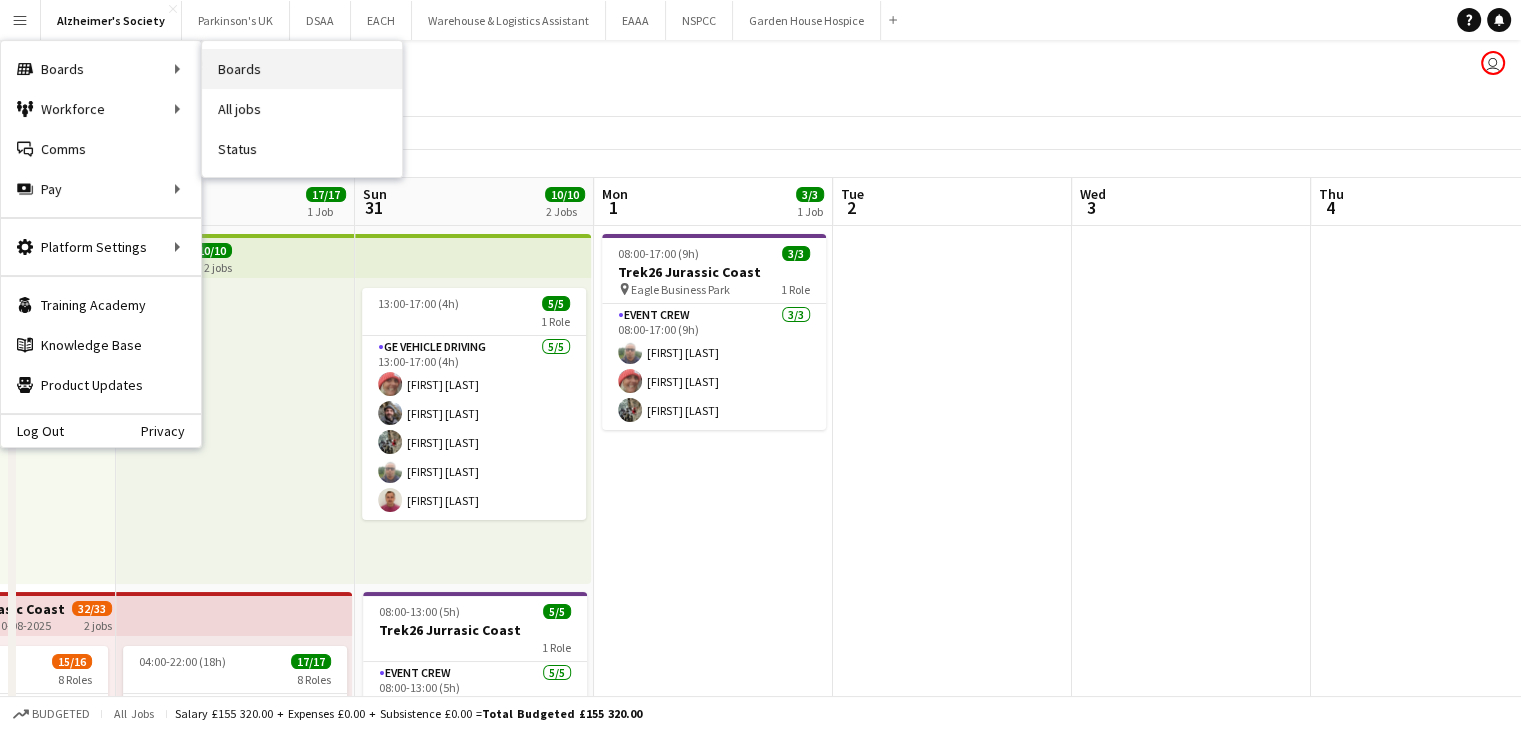 click on "Boards" at bounding box center (302, 69) 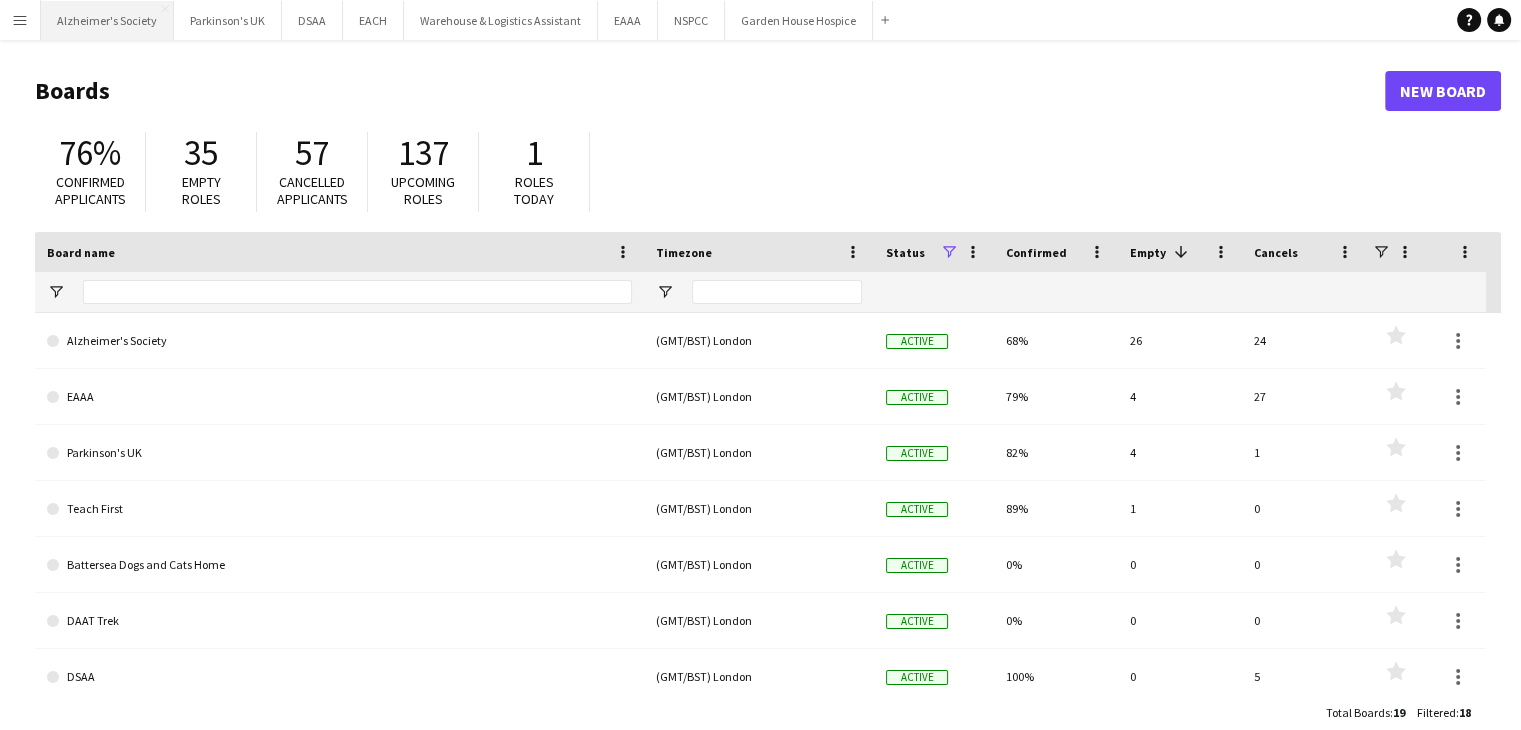 click on "Alzheimer's Society
Close" at bounding box center (107, 20) 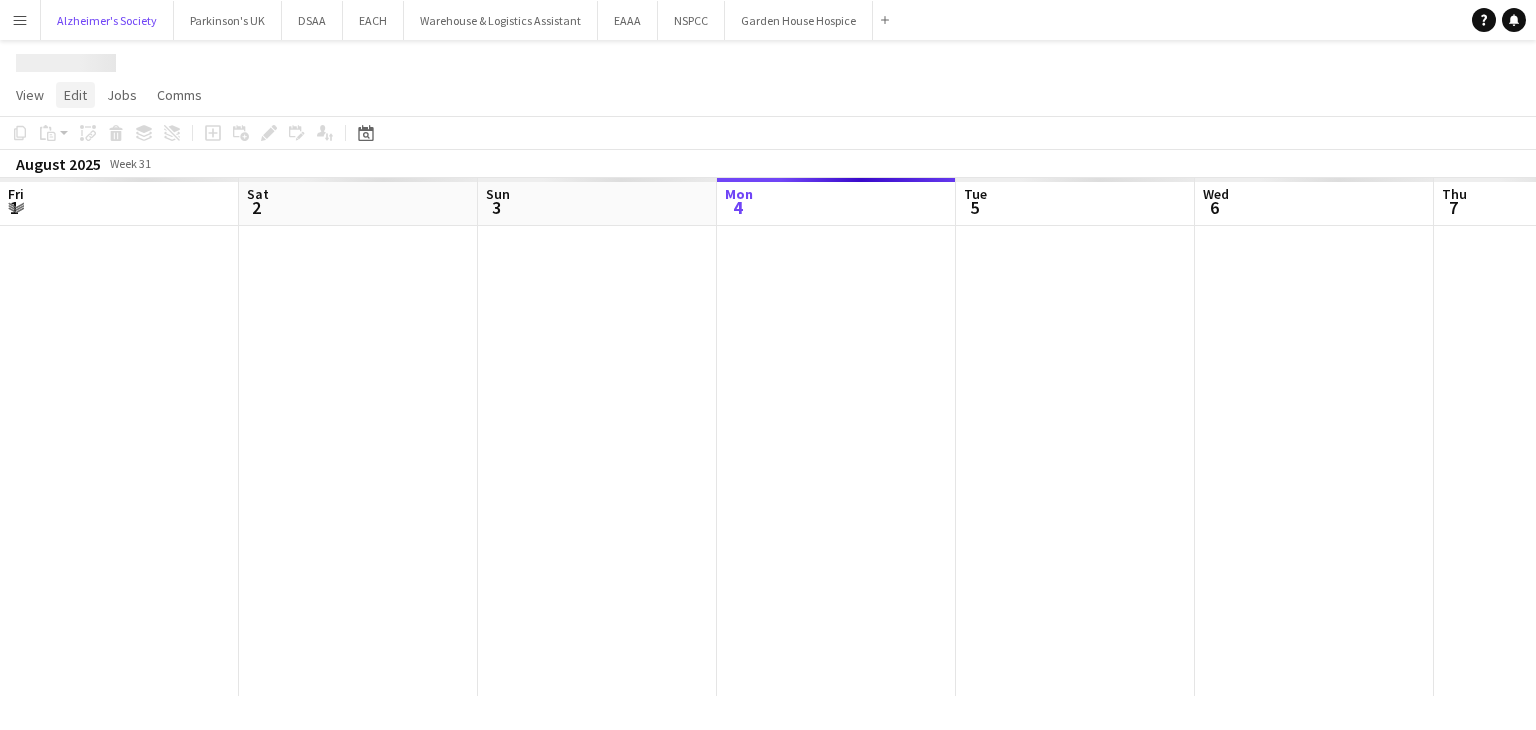 scroll, scrollTop: 0, scrollLeft: 478, axis: horizontal 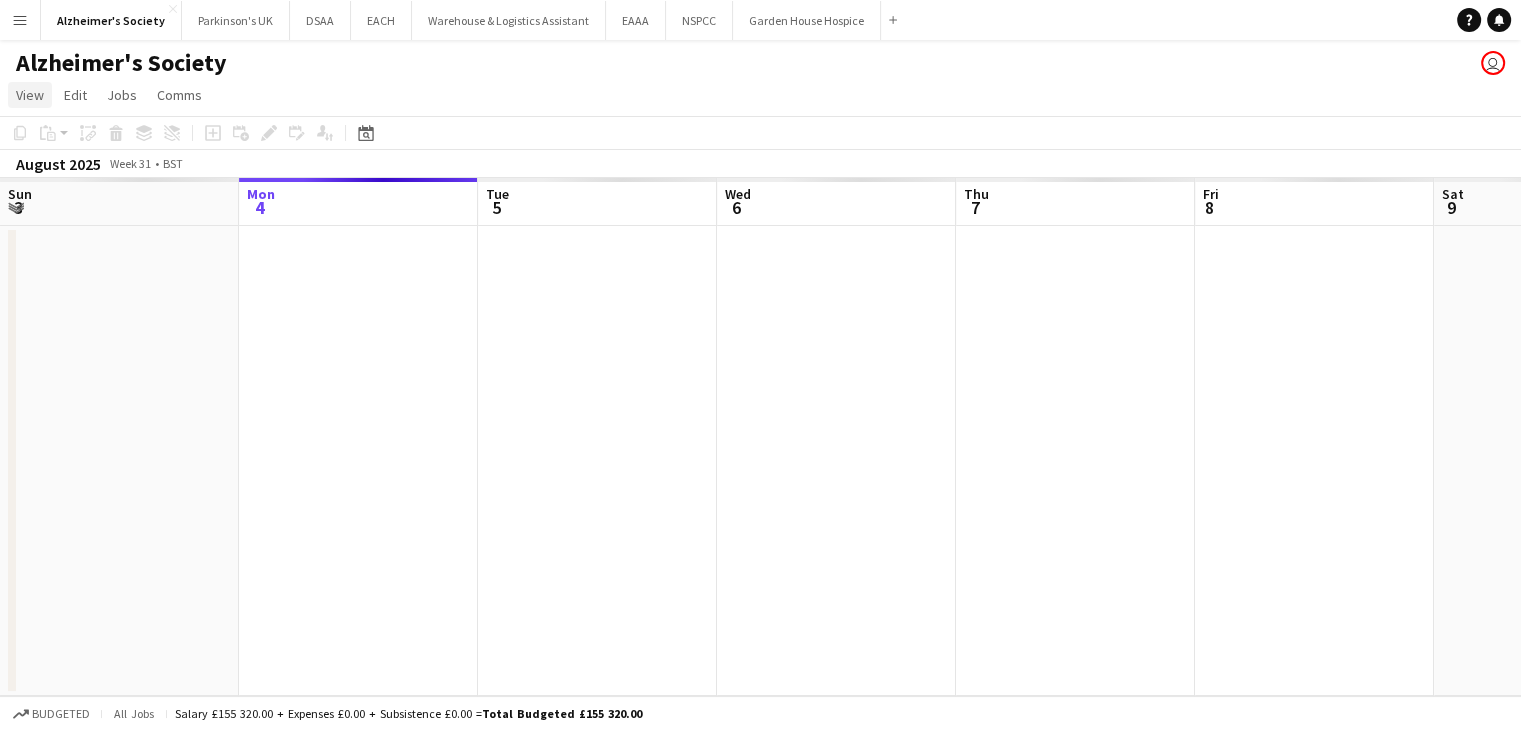 click on "View" 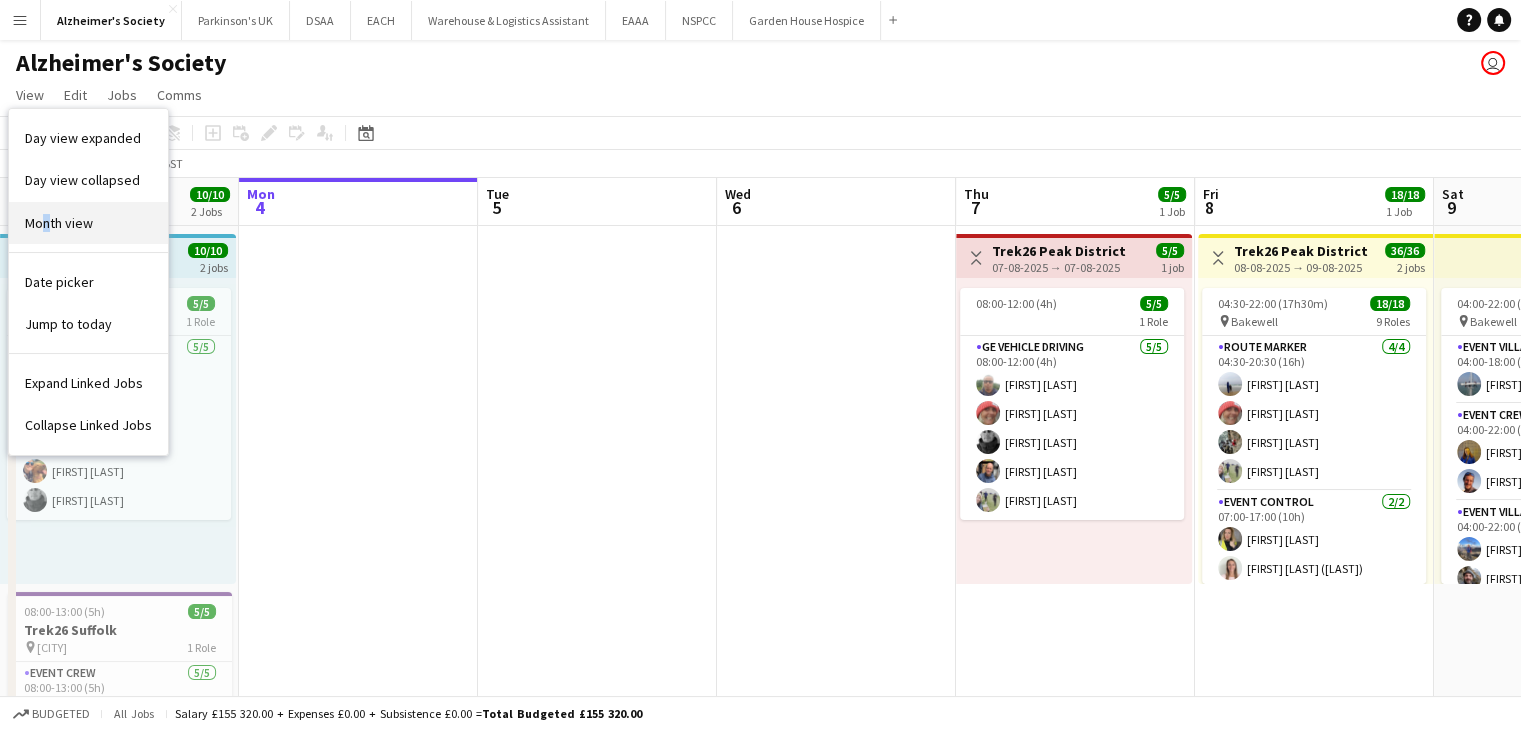 click on "Month view" at bounding box center (59, 223) 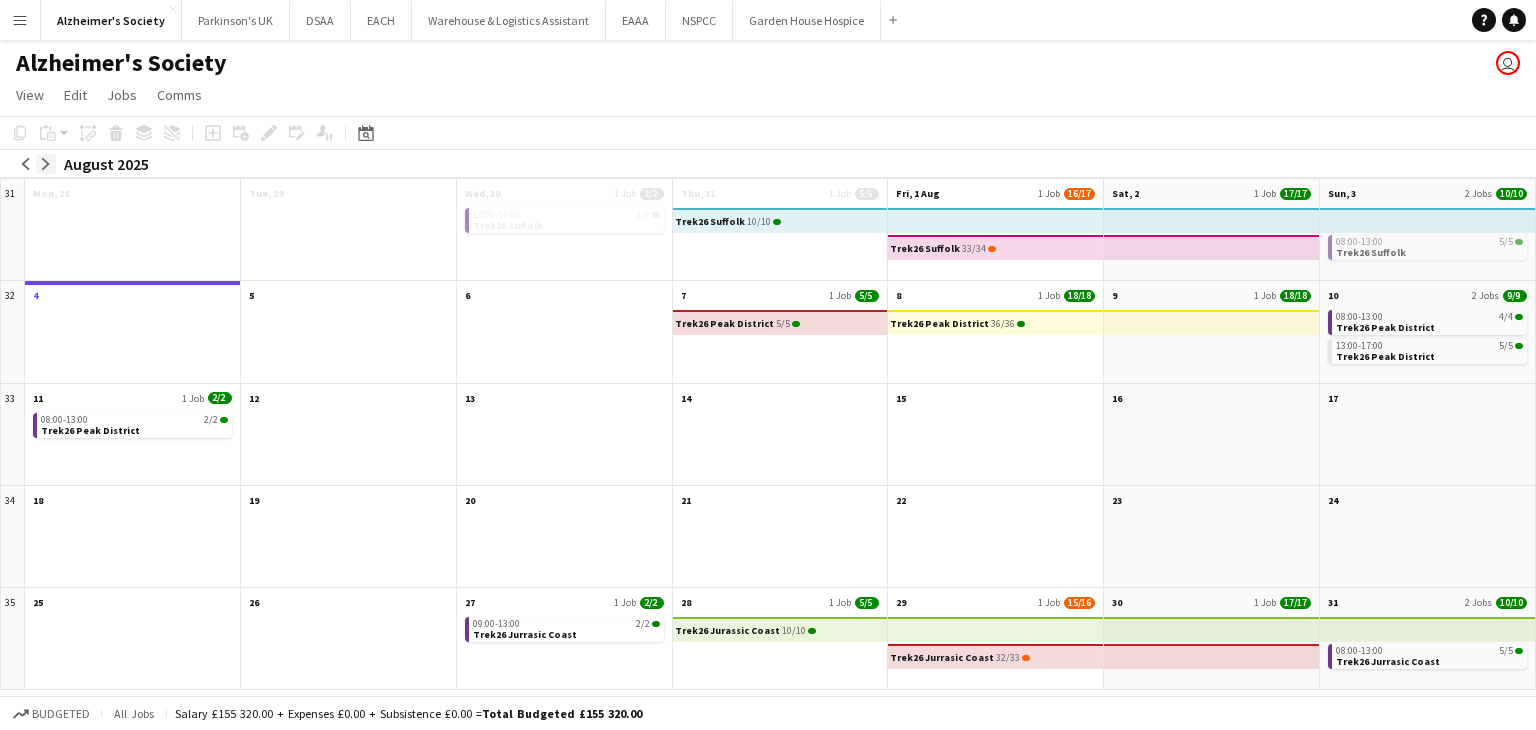 click on "arrow-right" 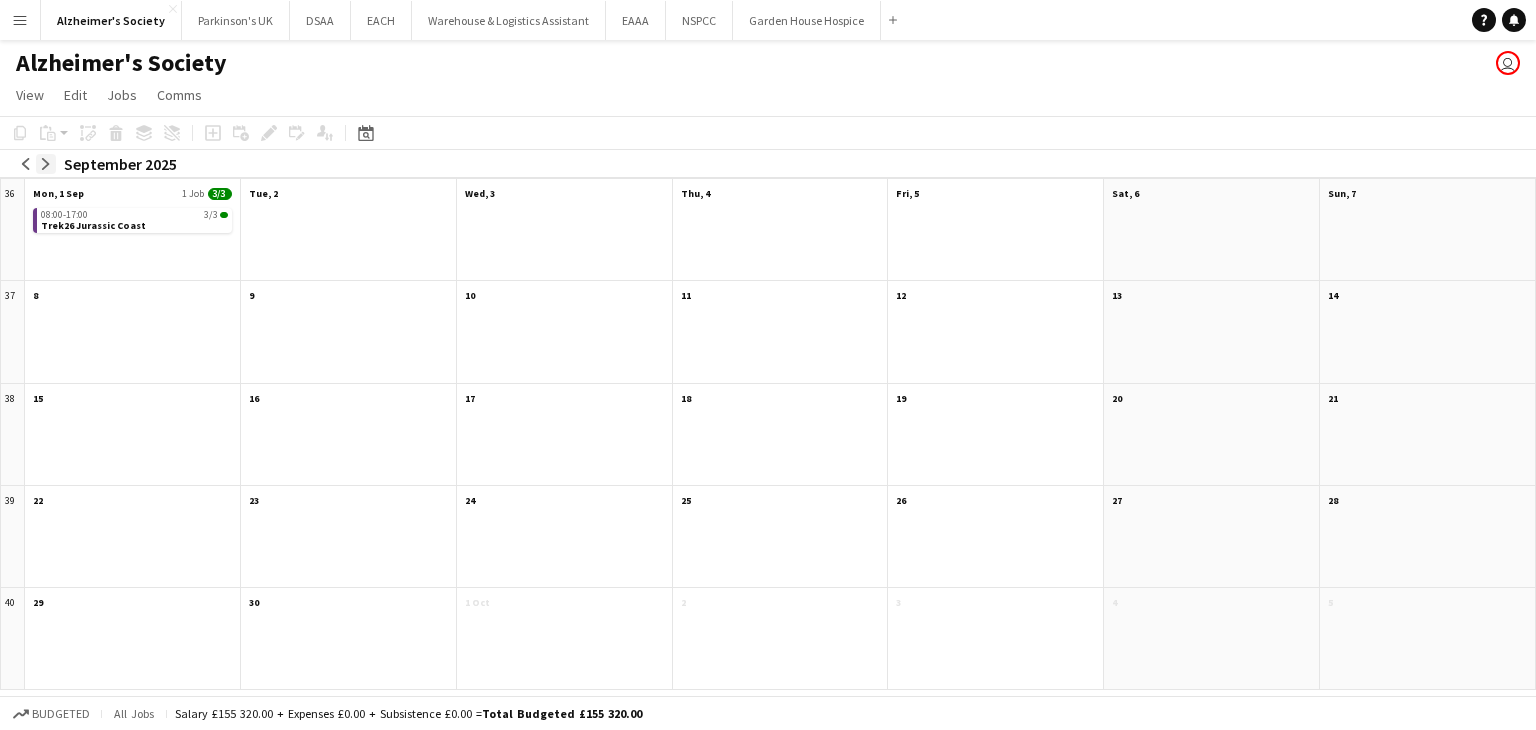 click on "arrow-right" 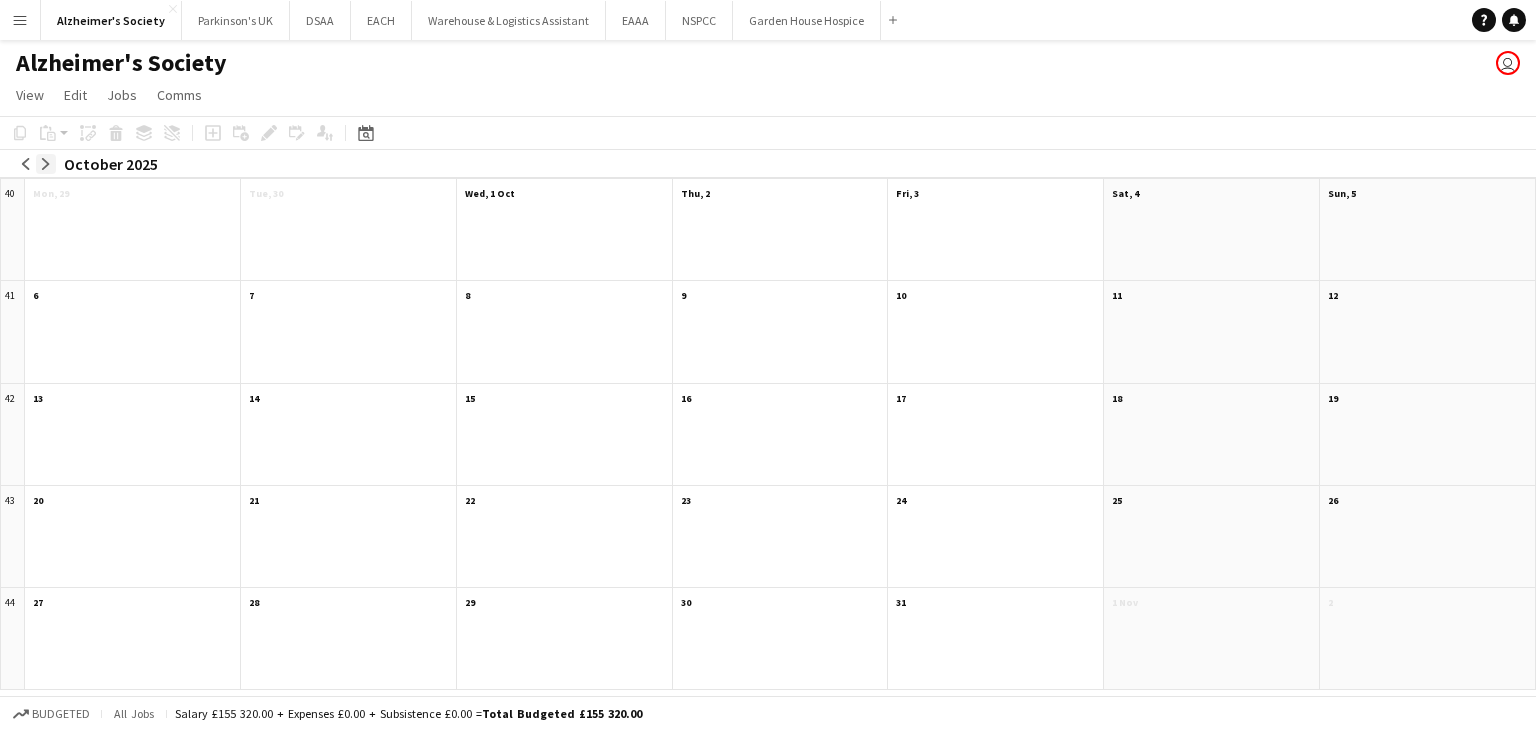 click on "arrow-right" 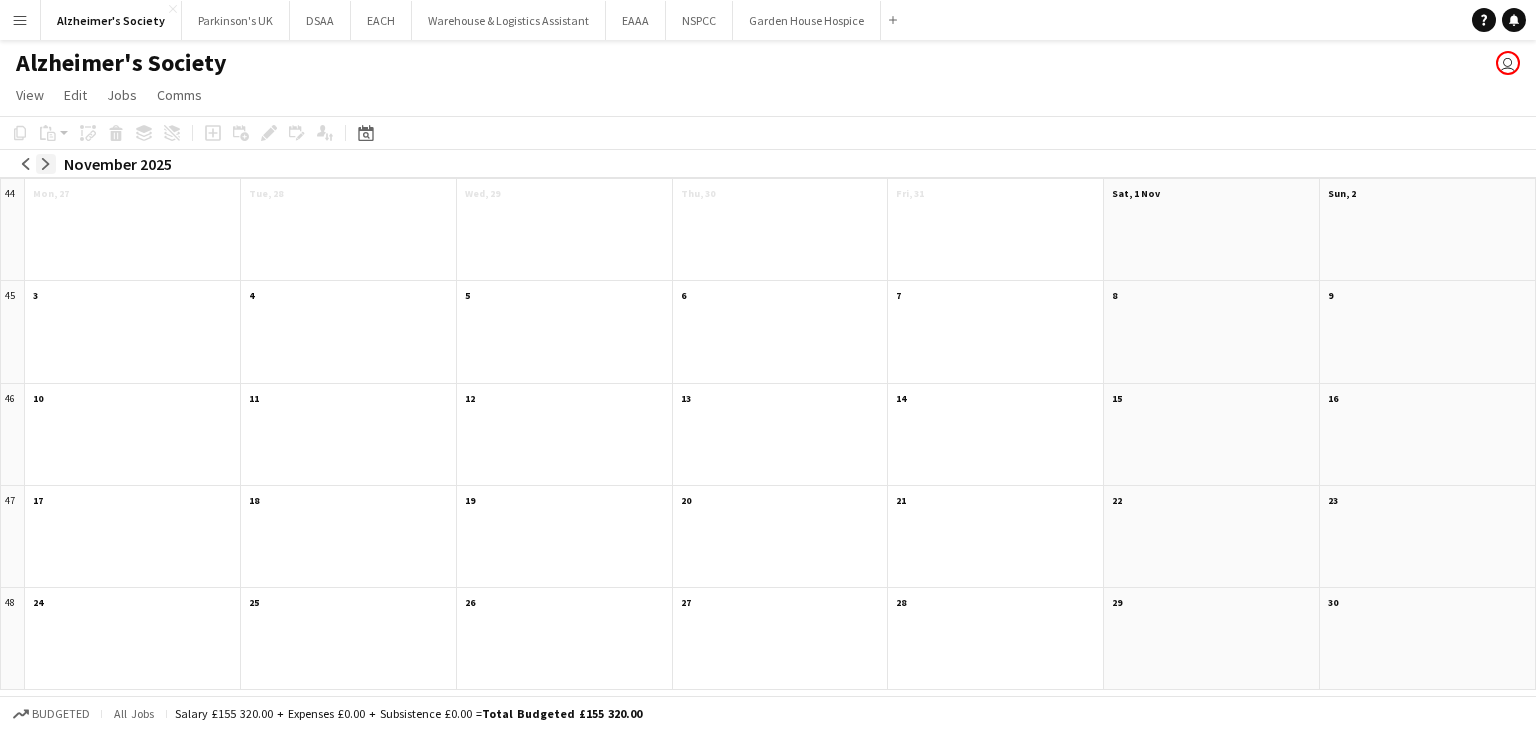 click on "arrow-right" 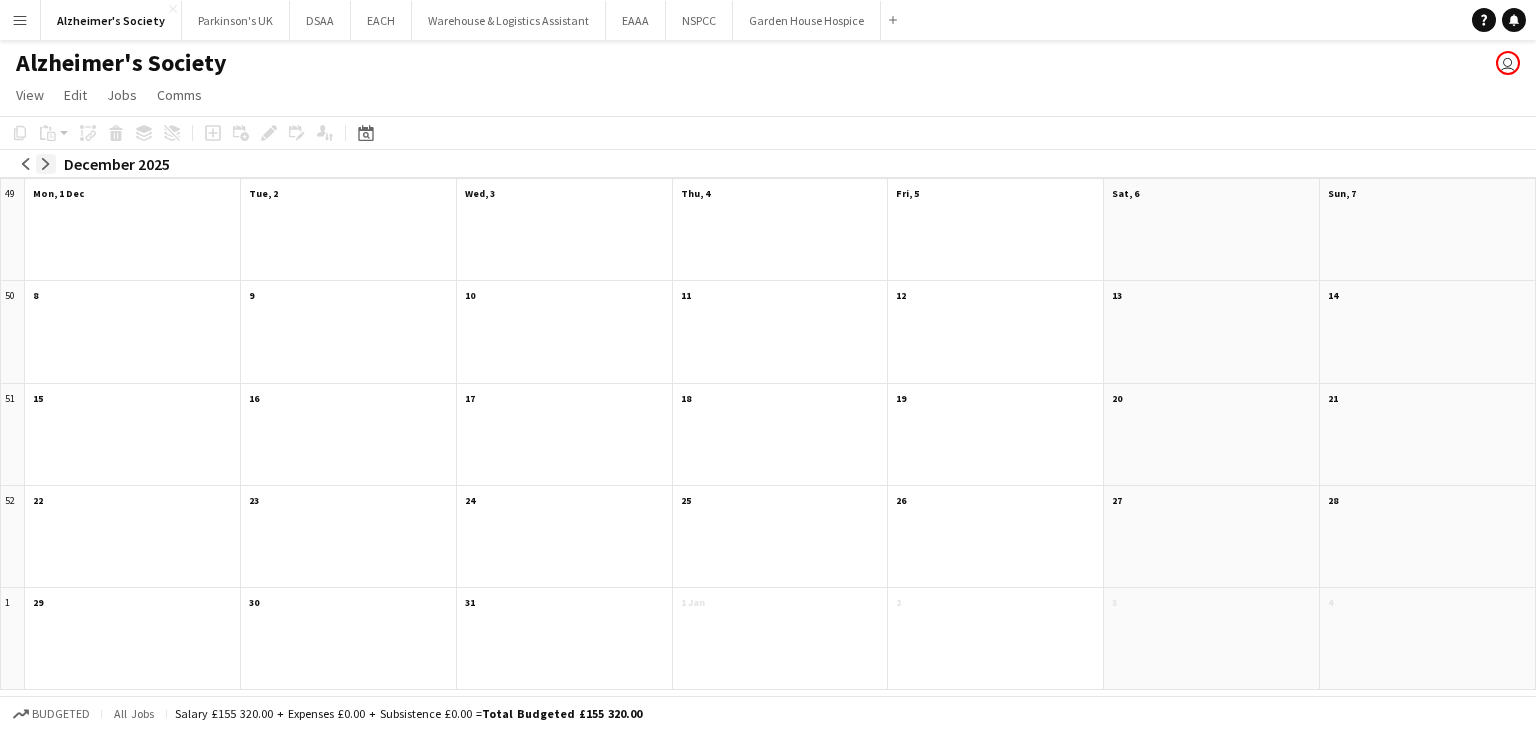 click on "arrow-right" 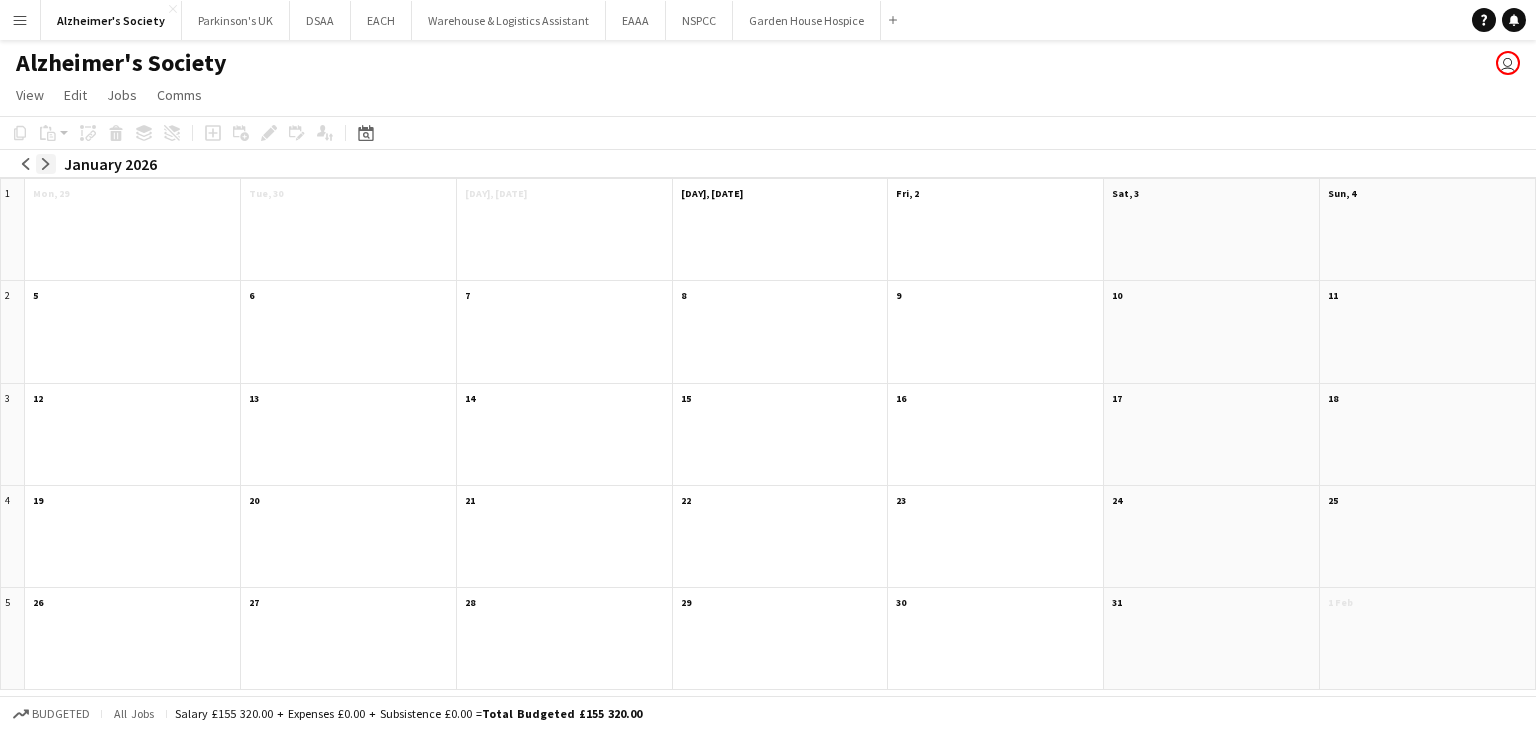 click on "arrow-right" 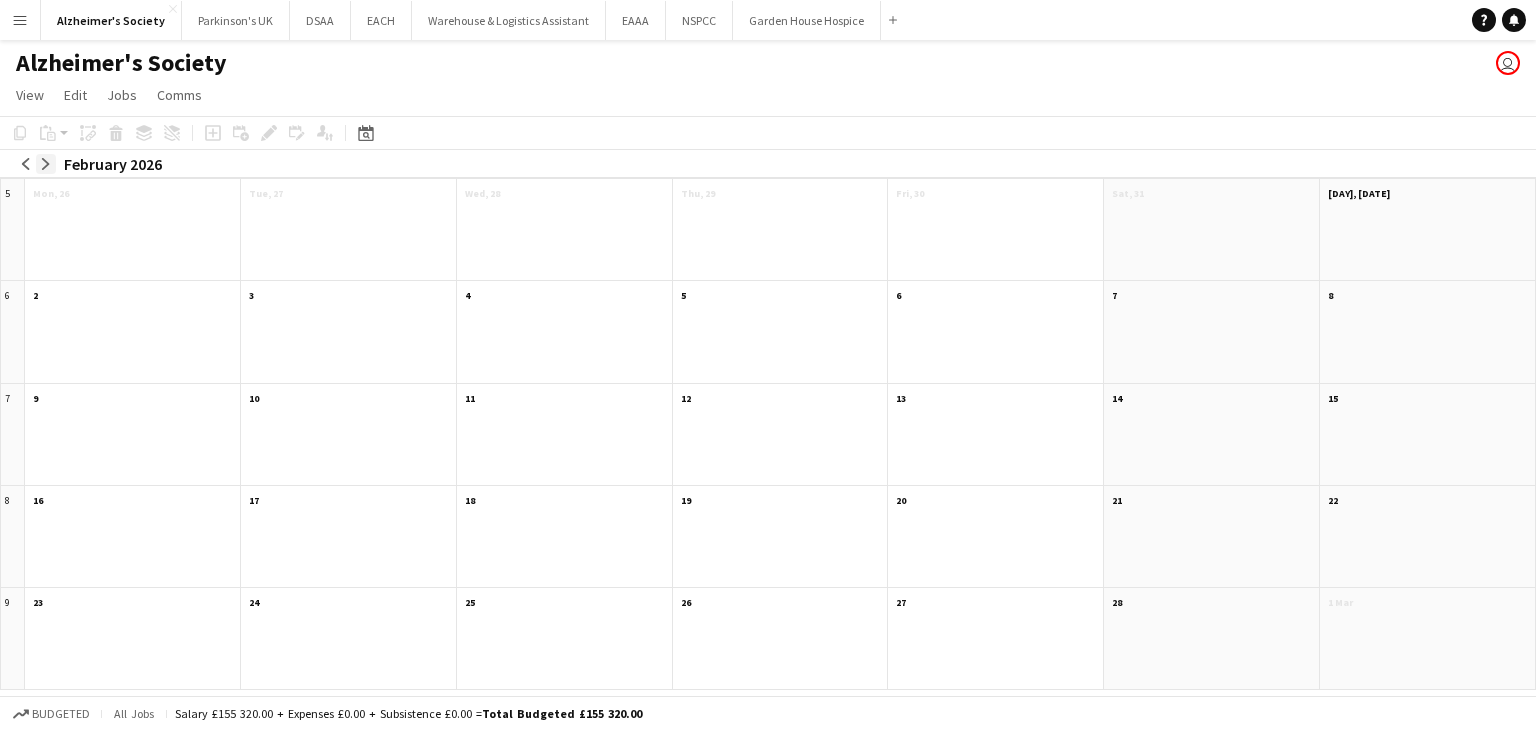 click on "arrow-right" 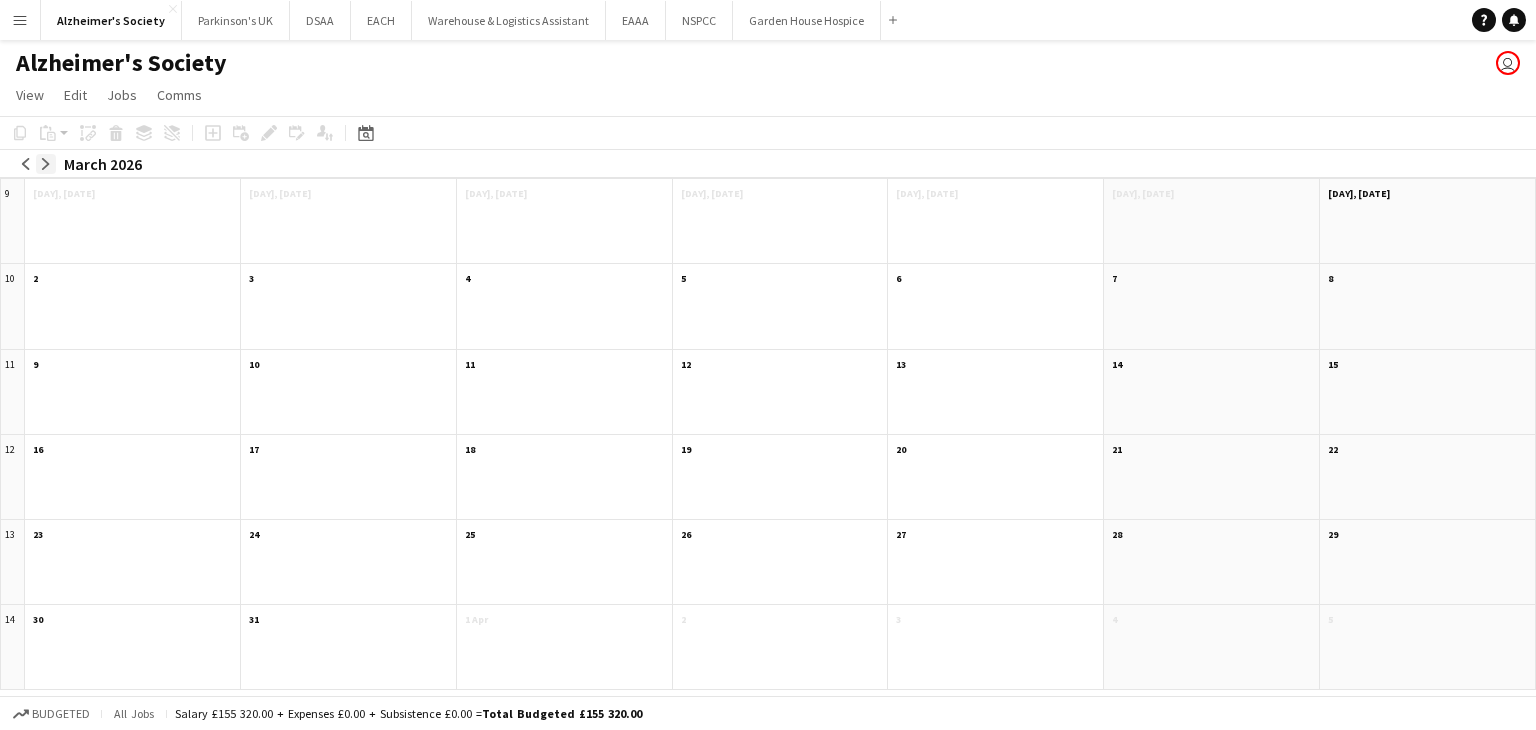 click on "arrow-right" 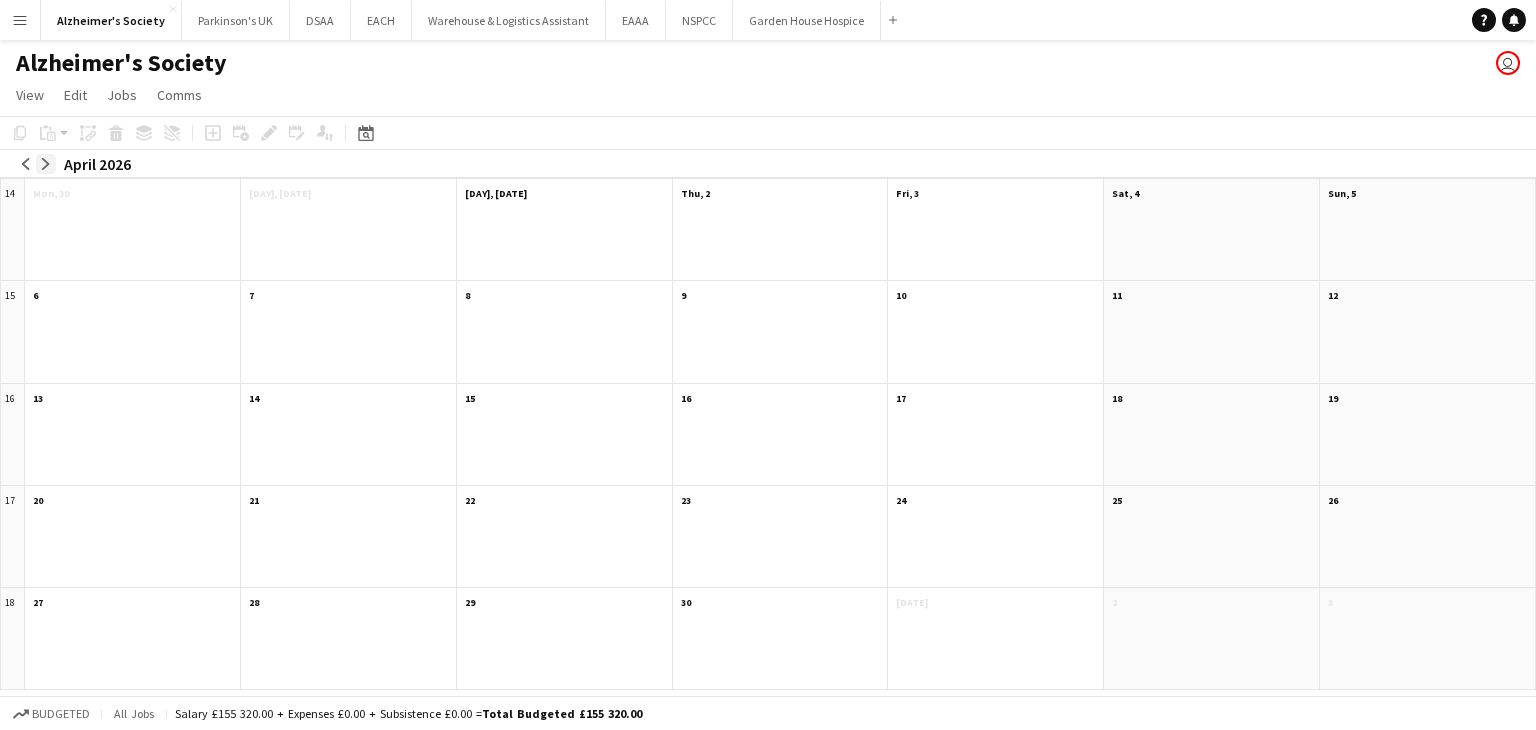 click on "arrow-right" 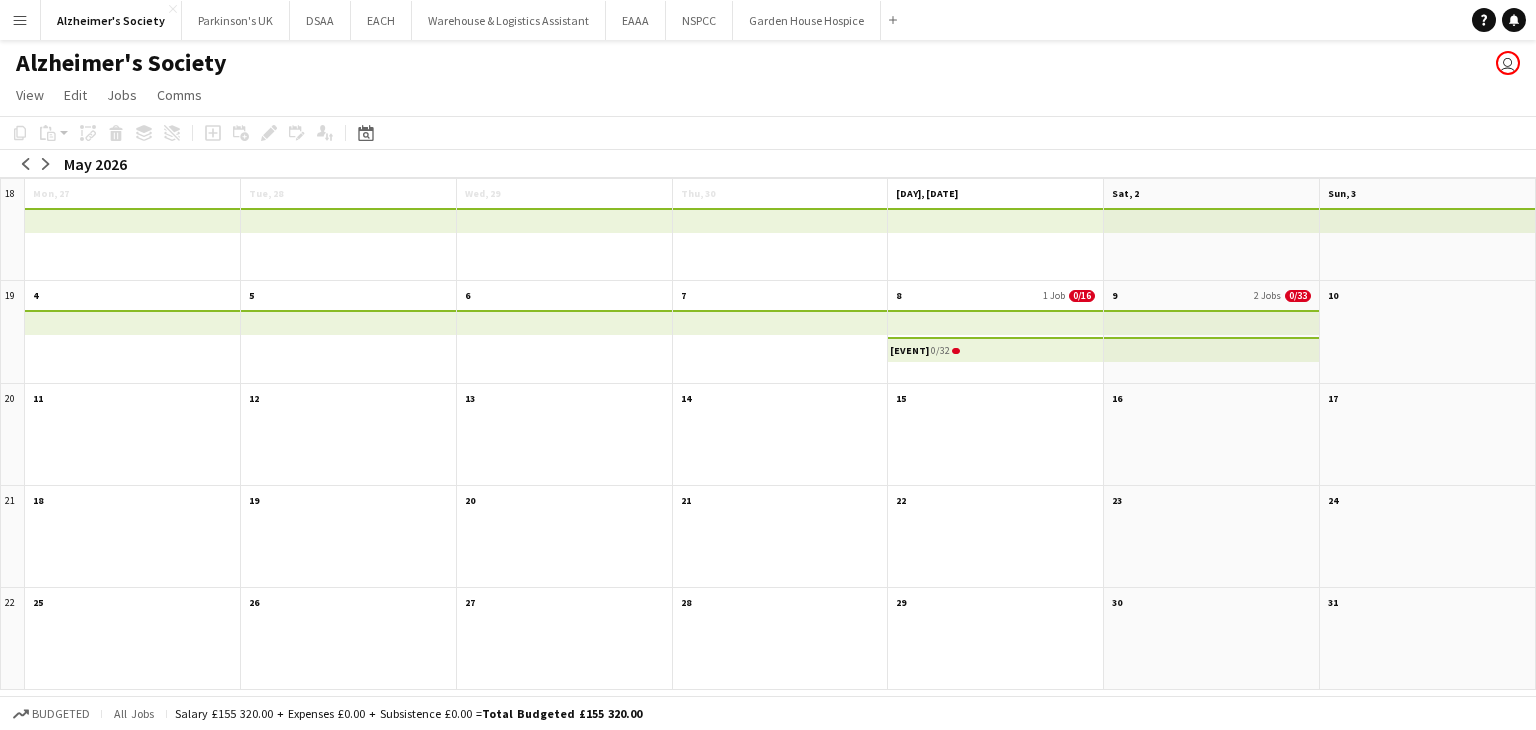 click 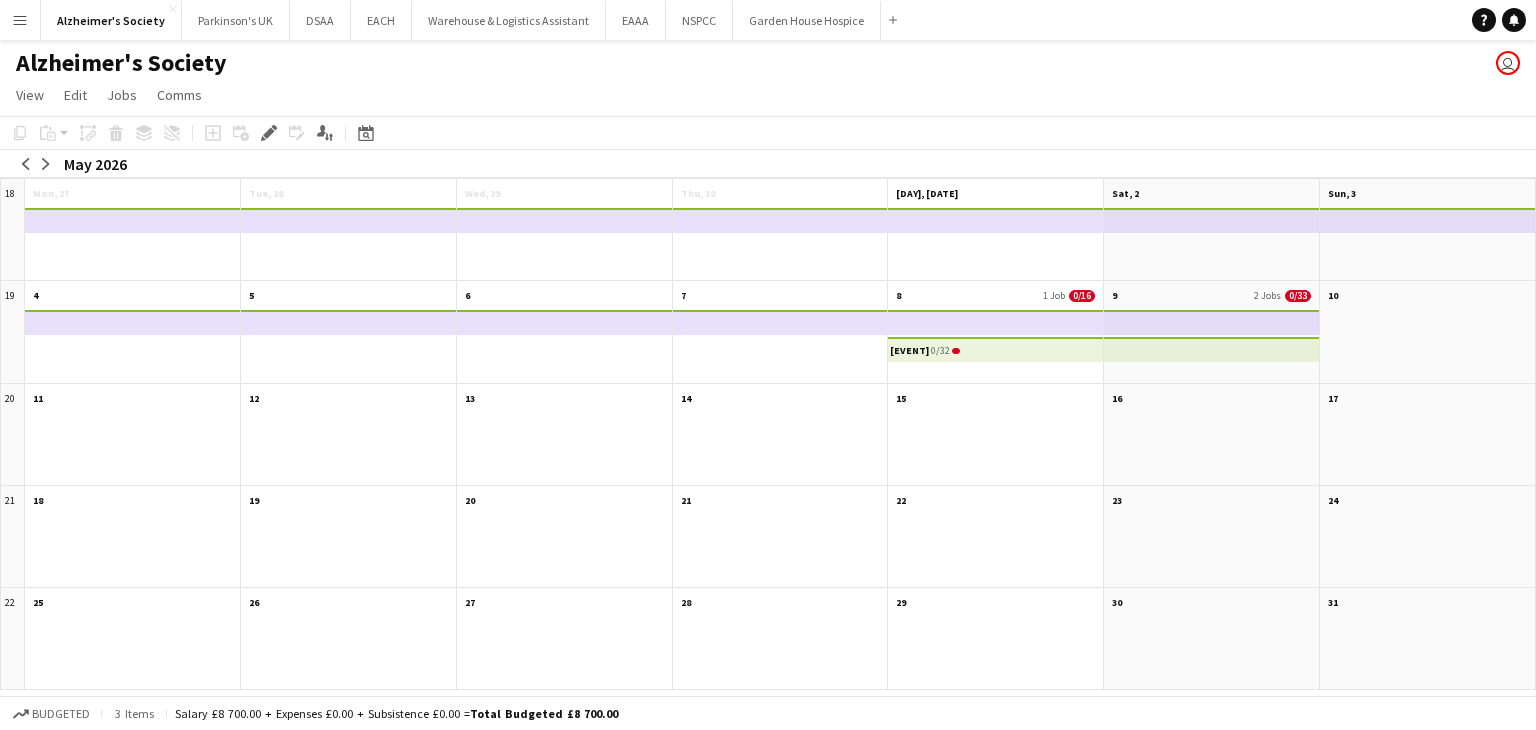 click on "[EVENT]" 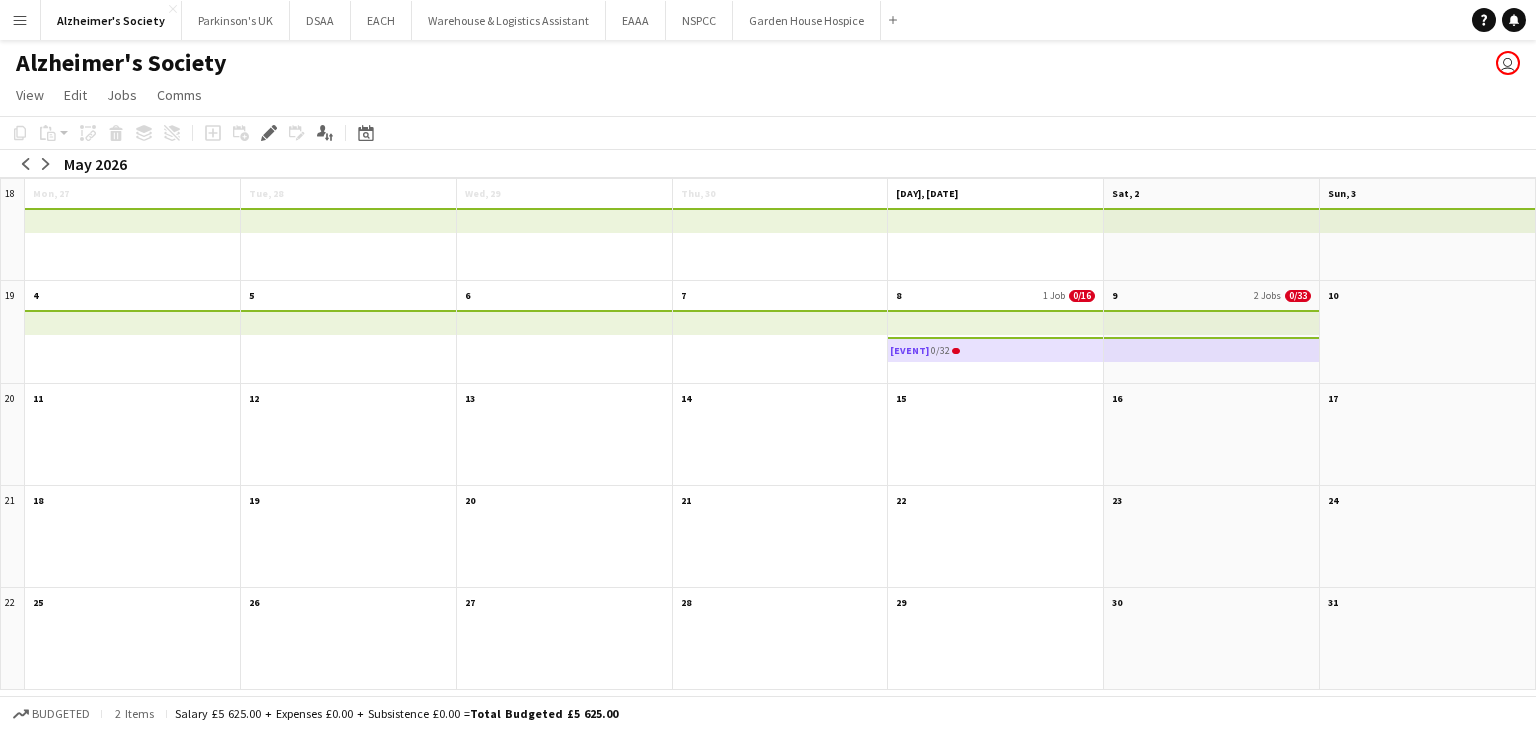 click on "[EVENT] 0/32" 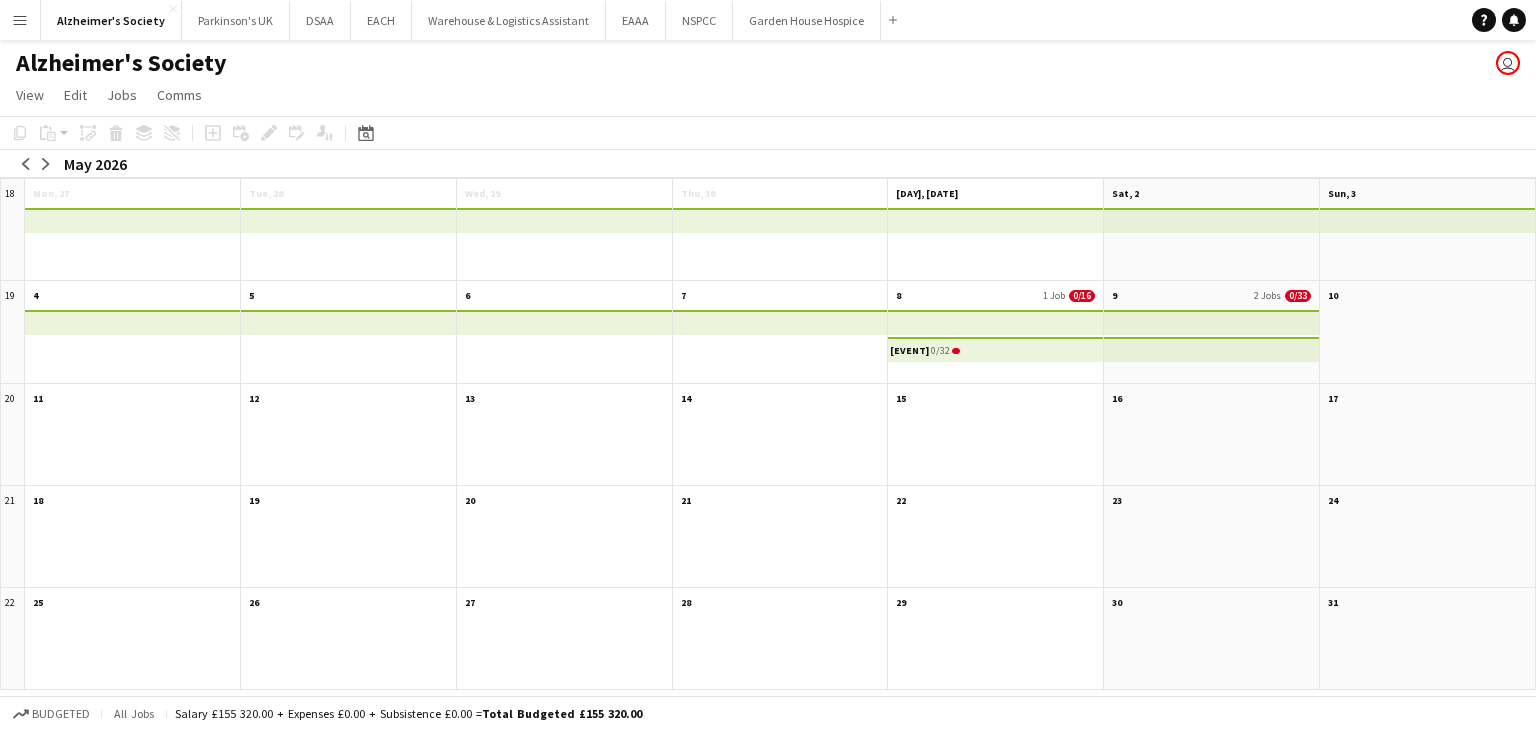 click on "[EVENT] 0/32" 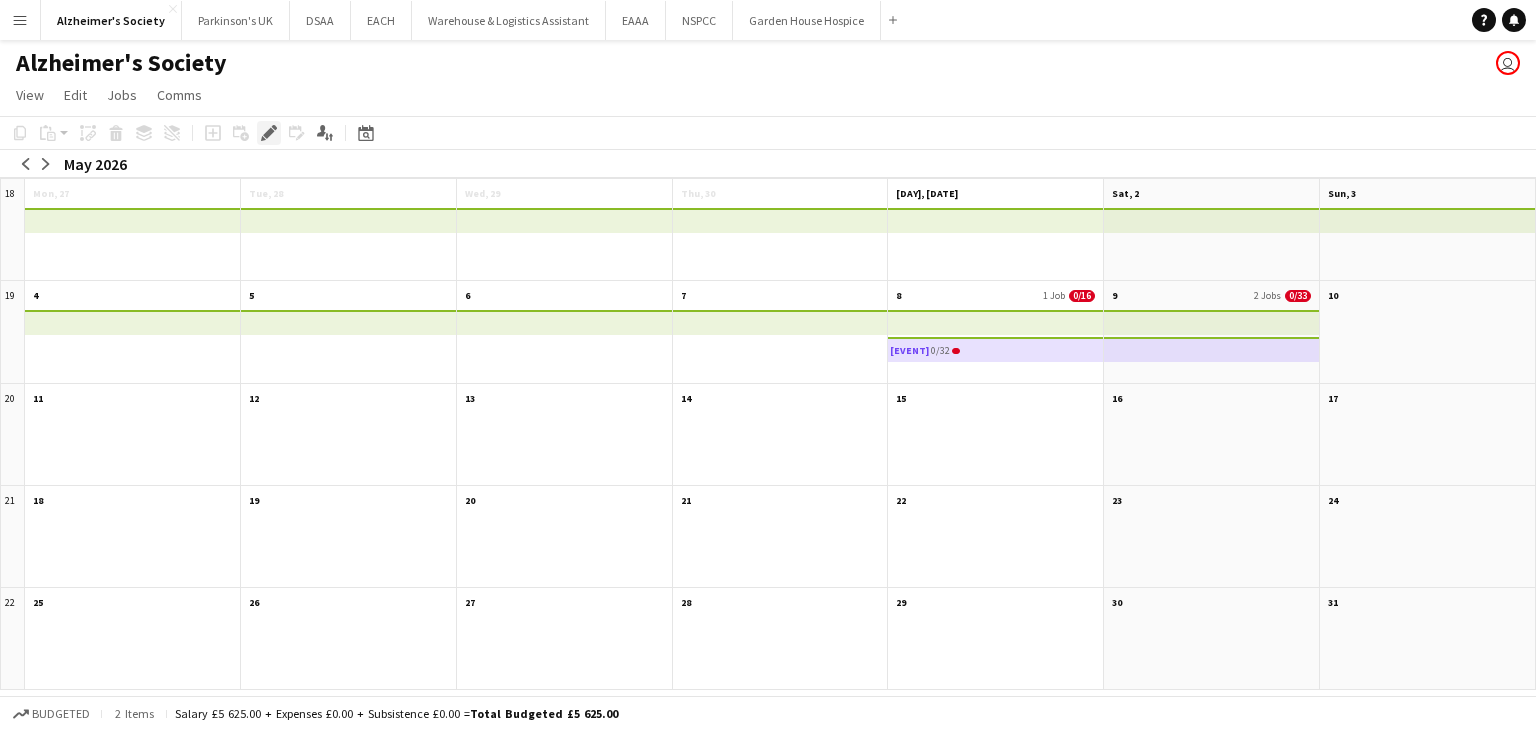 click on "Edit" 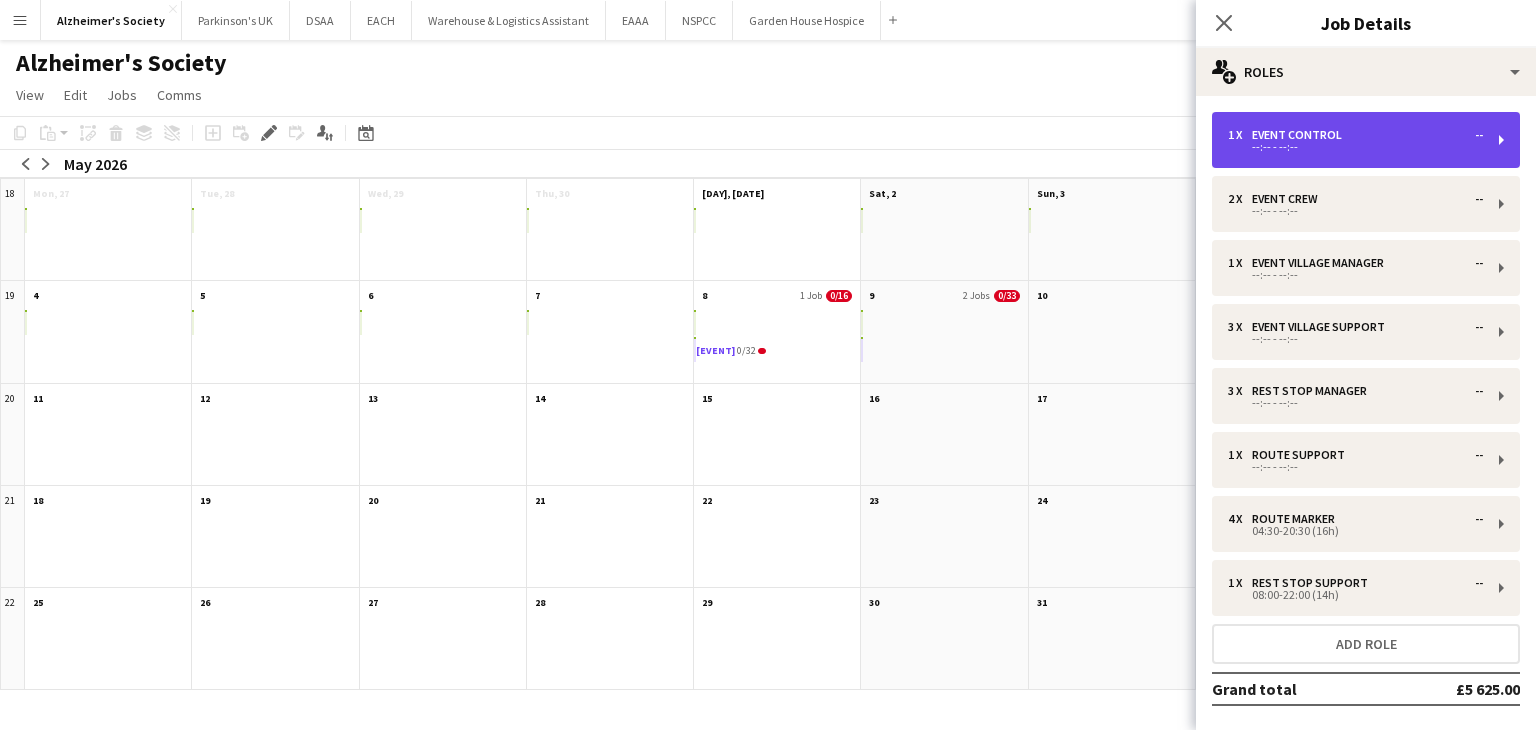click on "1 x   Event Control   --" at bounding box center (1355, 135) 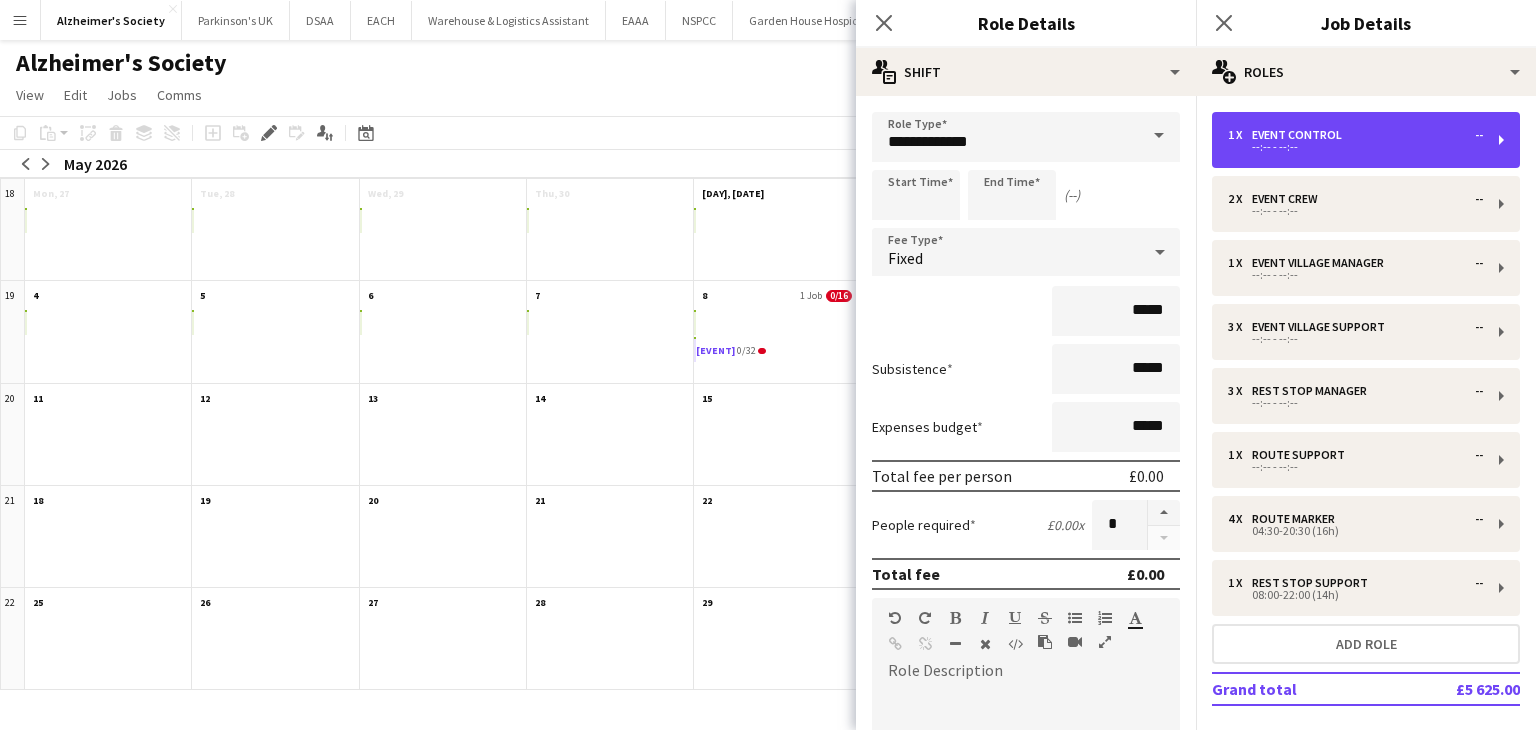 scroll, scrollTop: 200, scrollLeft: 0, axis: vertical 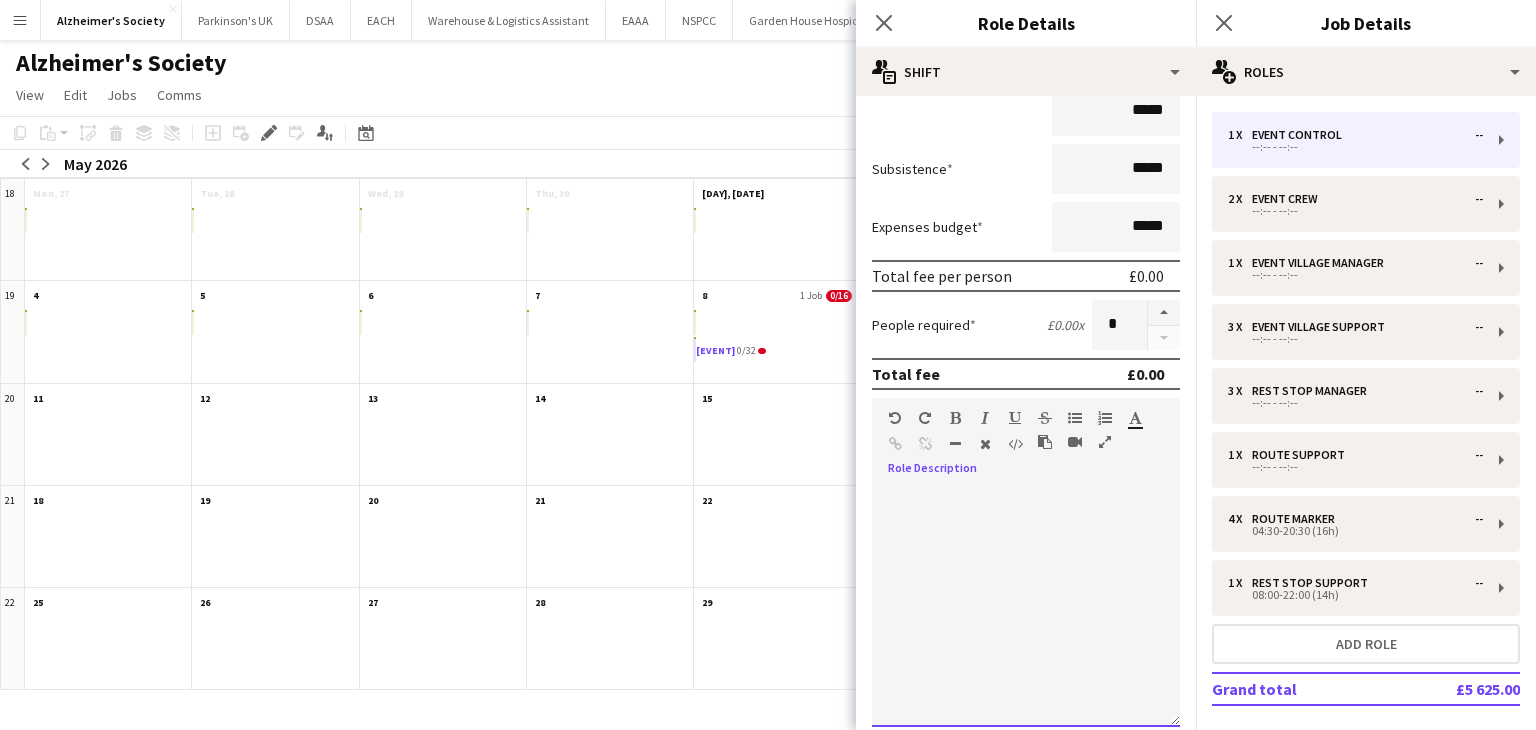 click at bounding box center [1026, 607] 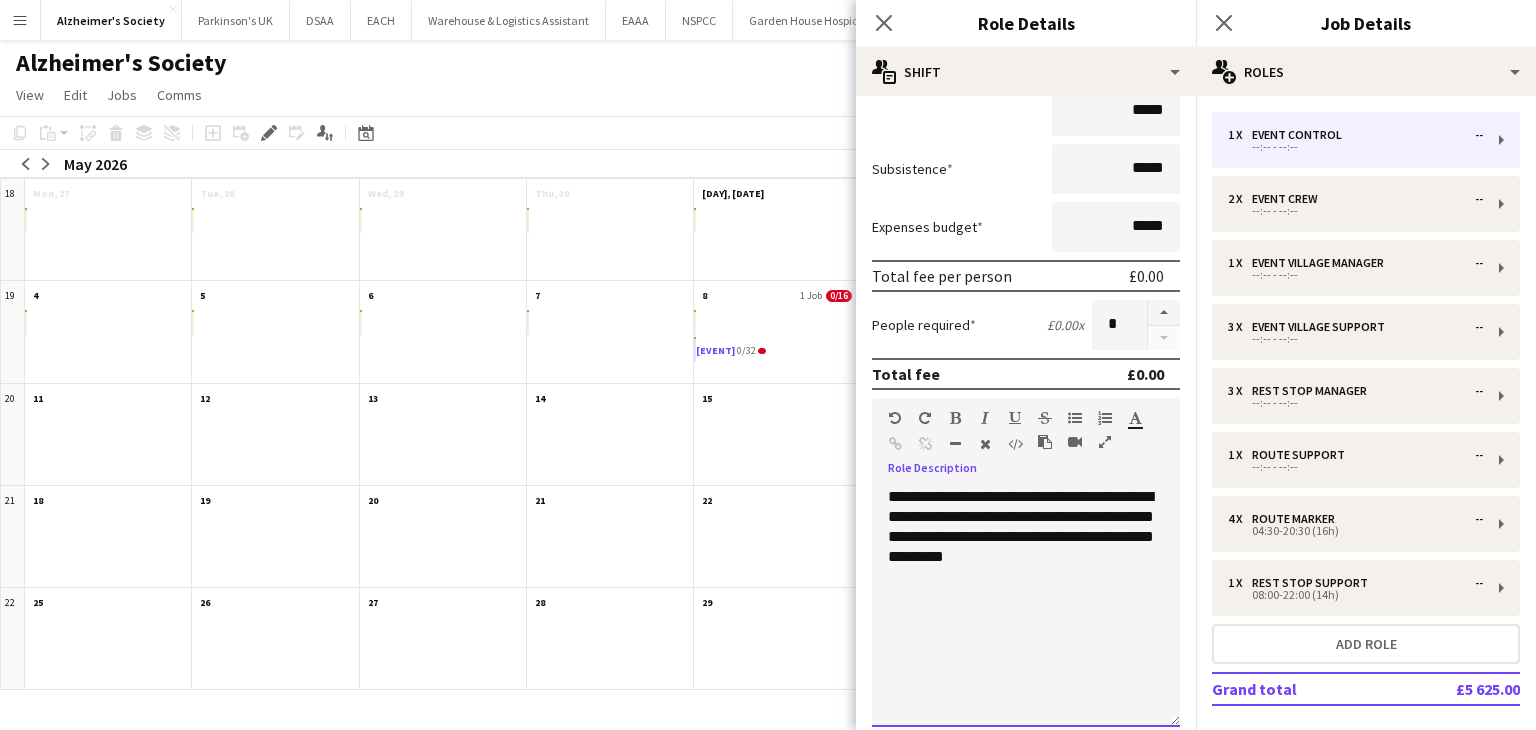 click on "**********" at bounding box center [1021, 526] 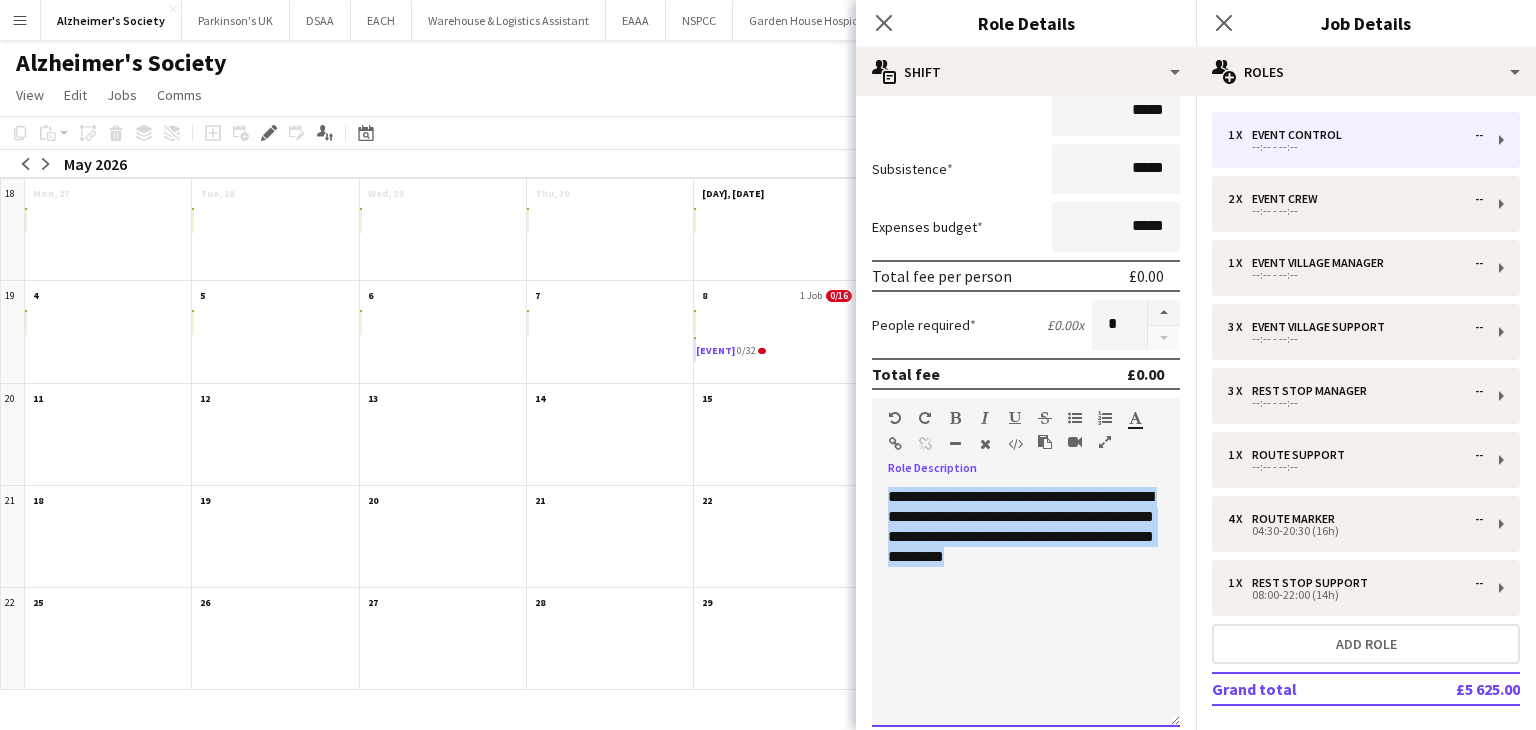 drag, startPoint x: 892, startPoint y: 495, endPoint x: 1012, endPoint y: 581, distance: 147.63469 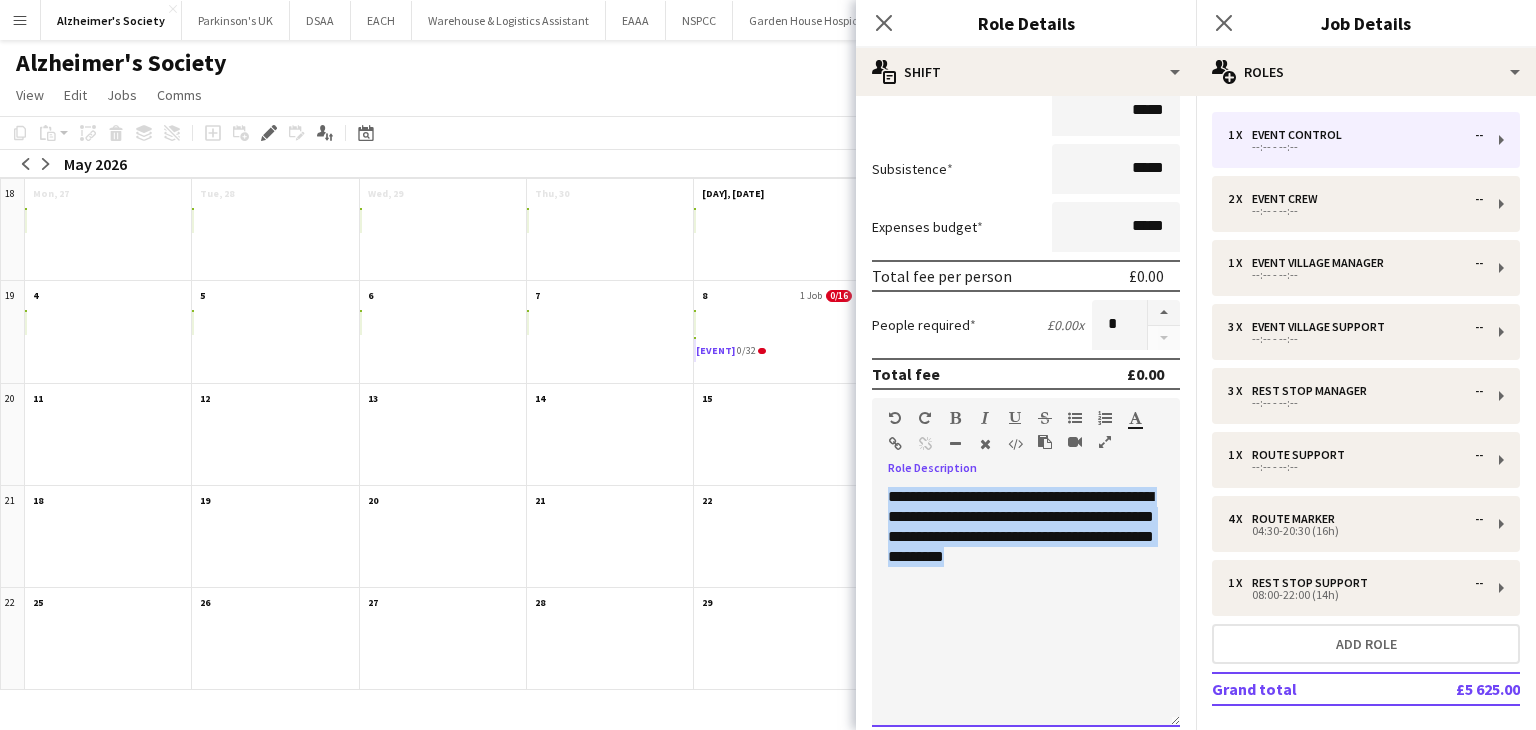 click on "**********" at bounding box center [1026, 607] 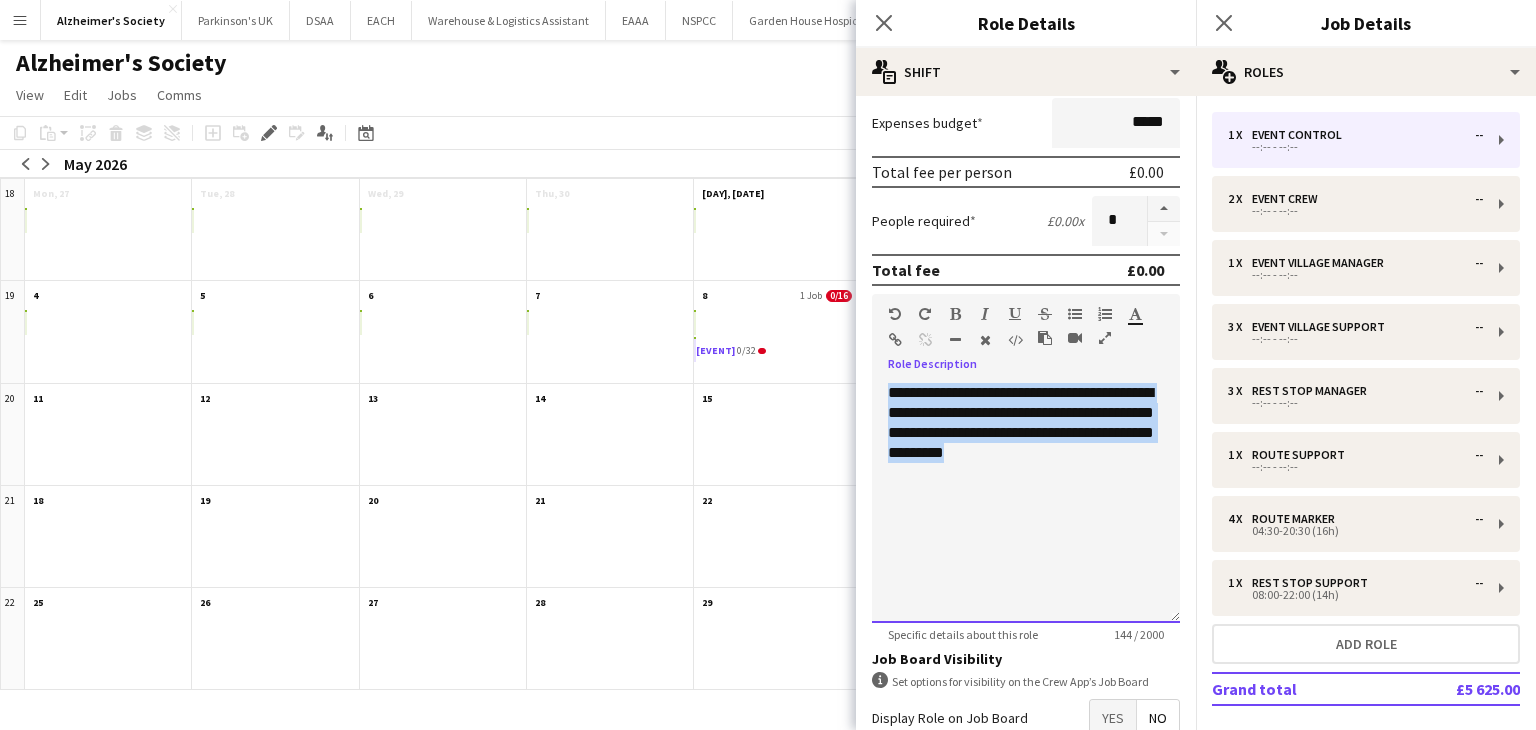 scroll, scrollTop: 420, scrollLeft: 0, axis: vertical 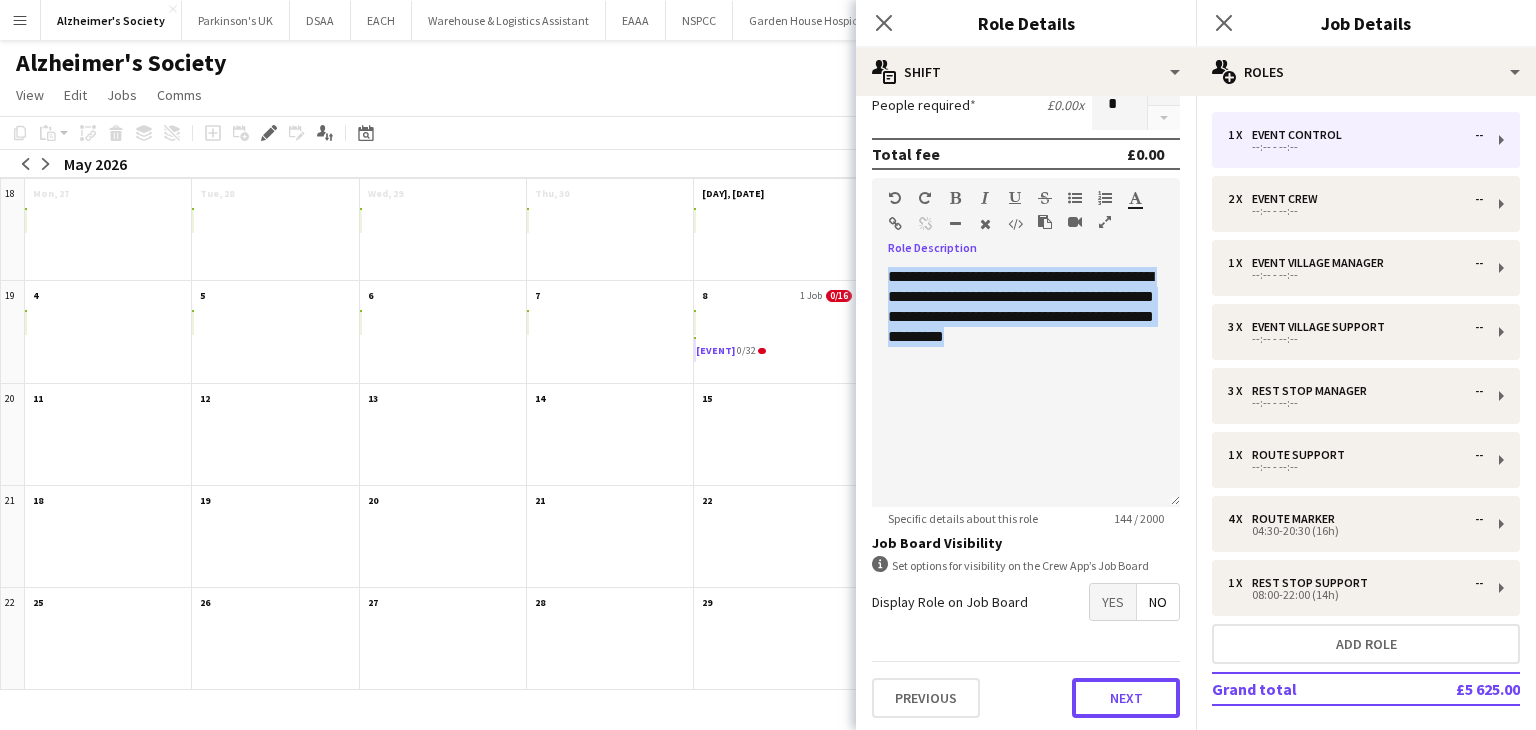 click on "Next" at bounding box center [1126, 698] 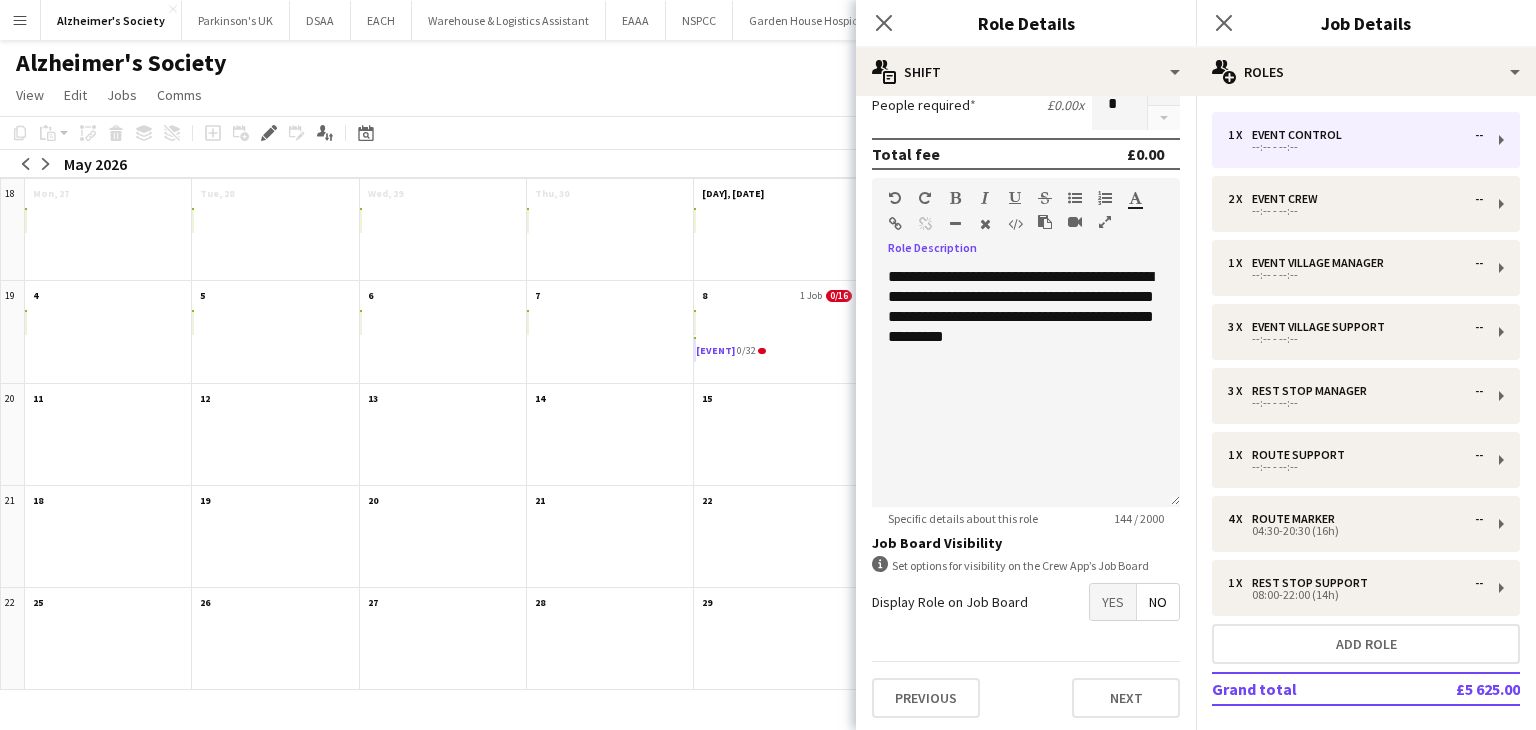 scroll, scrollTop: 0, scrollLeft: 0, axis: both 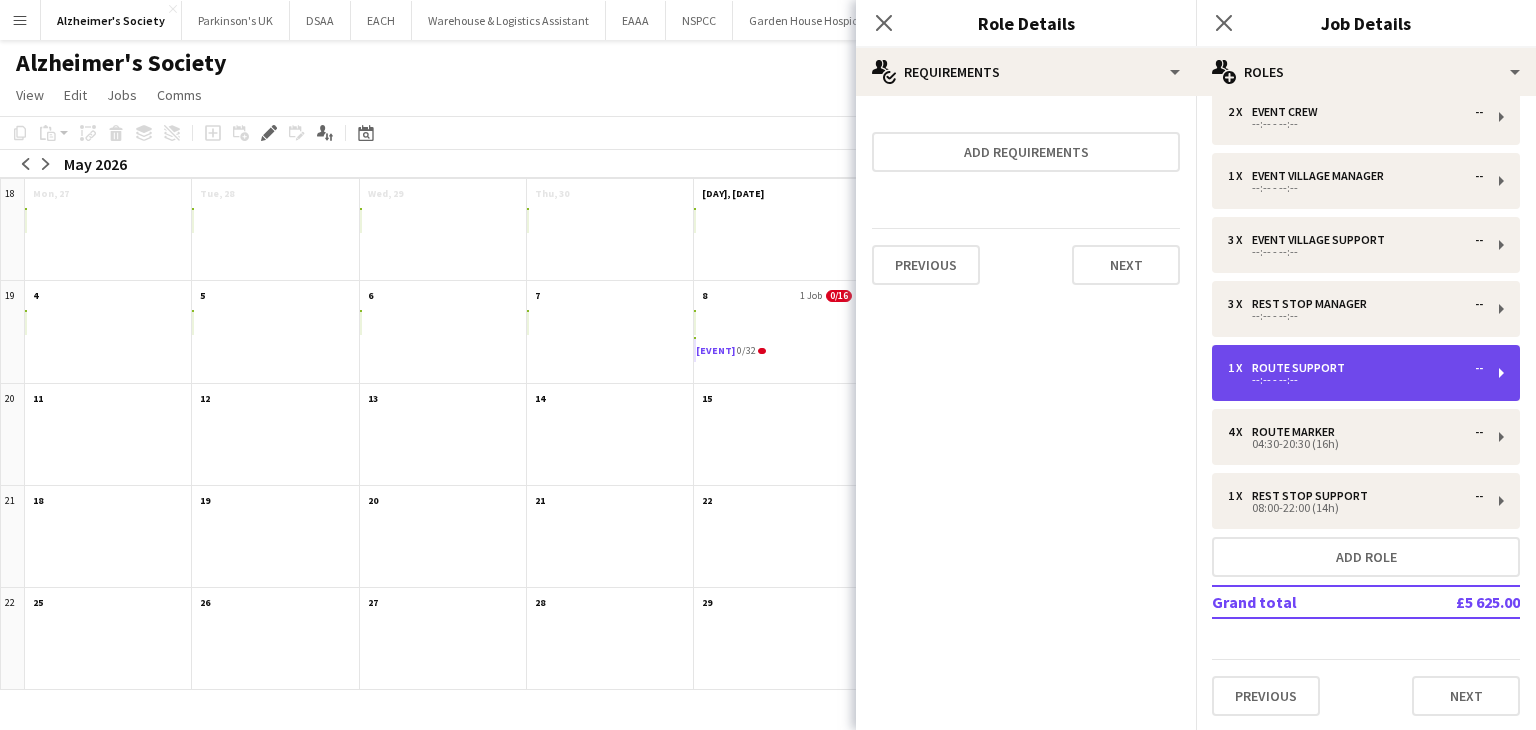 click on "1 x   Route Support   --" at bounding box center (1355, 368) 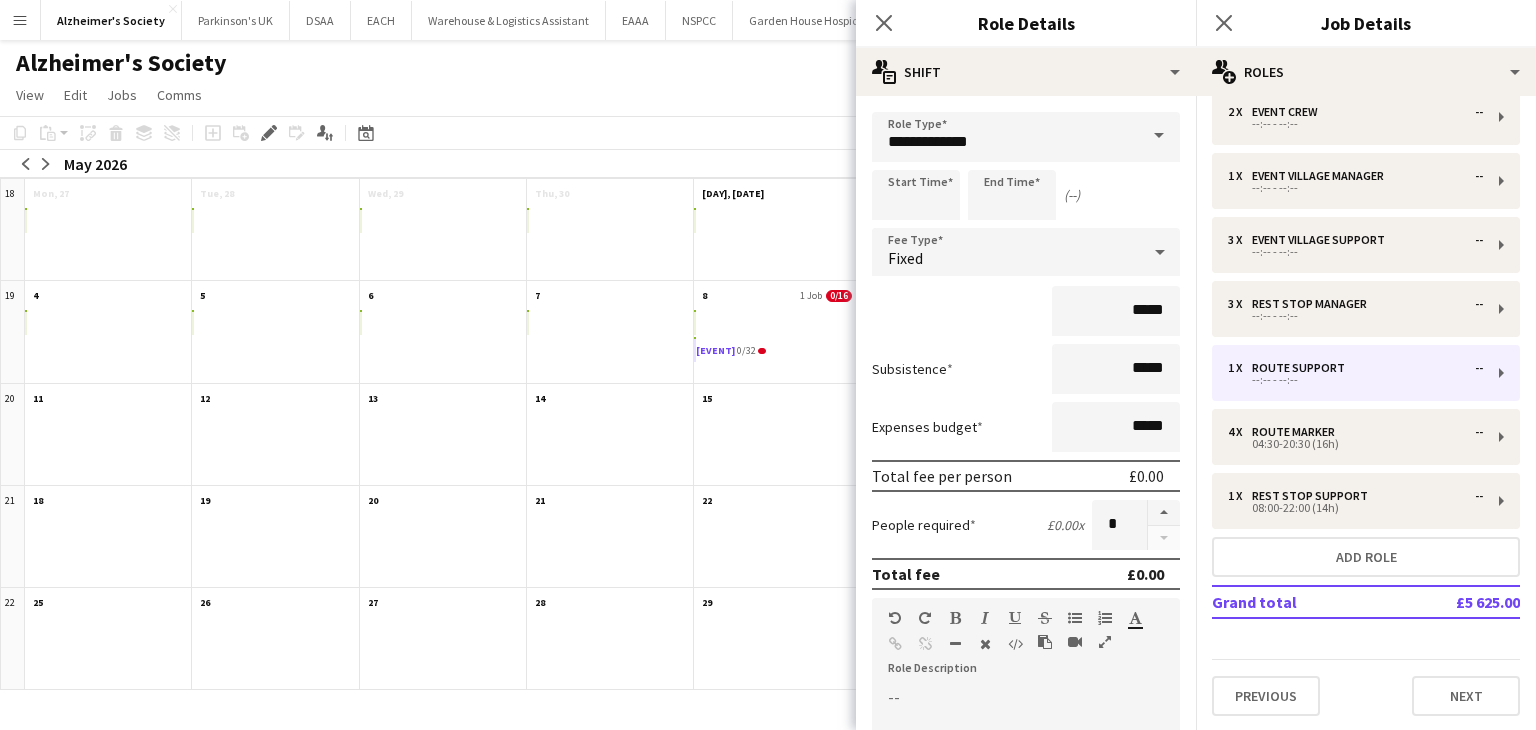 click on "--" at bounding box center [1026, 800] 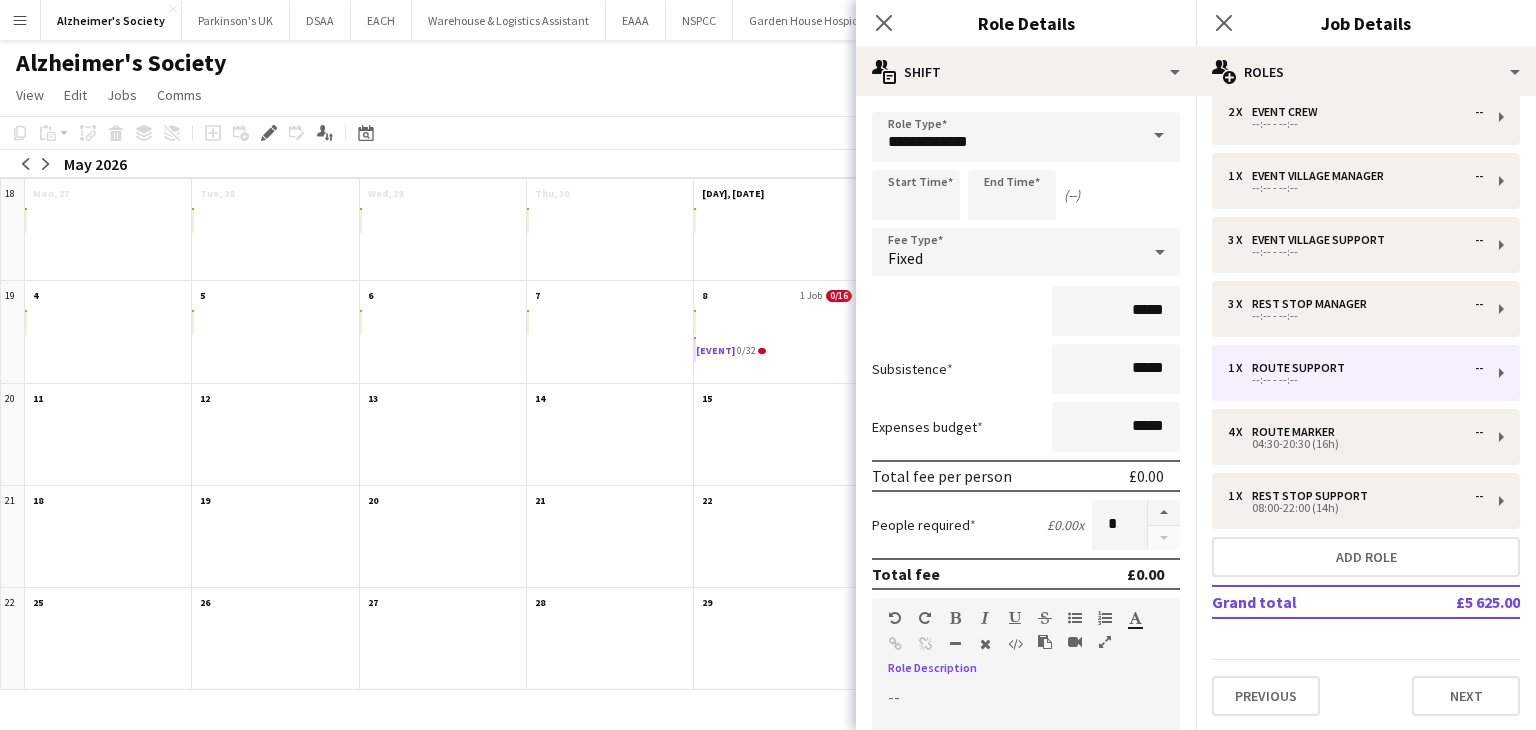 click at bounding box center [1026, 807] 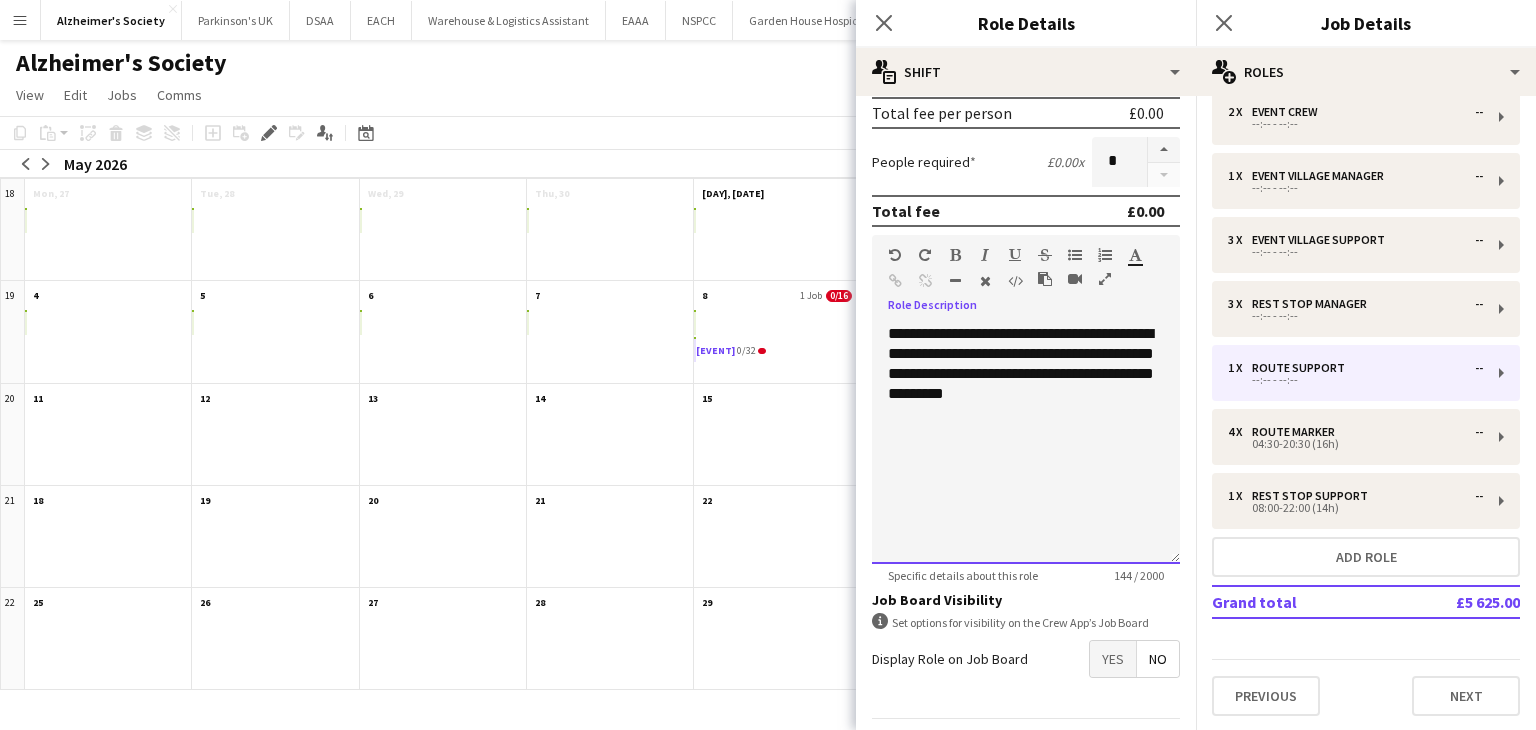 scroll, scrollTop: 420, scrollLeft: 0, axis: vertical 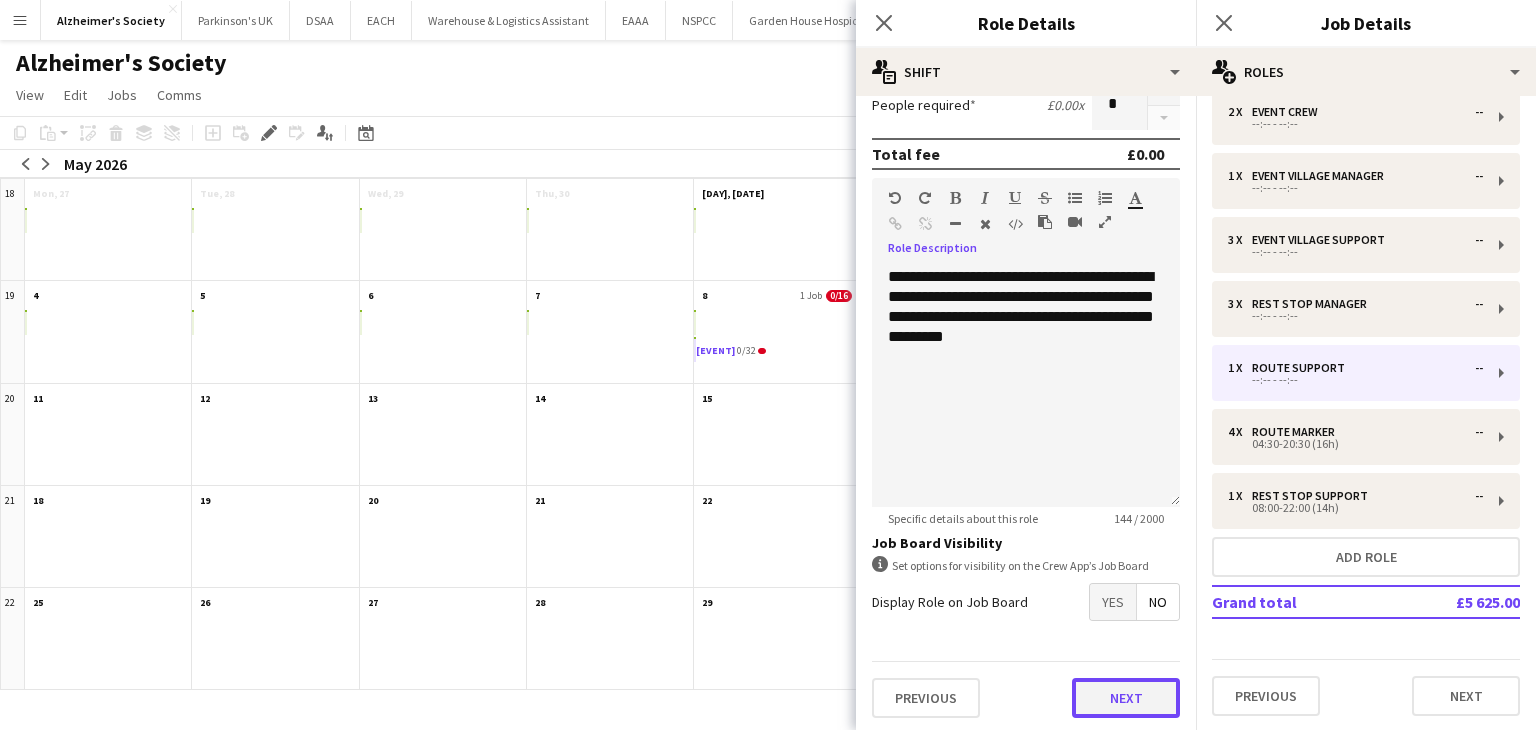 click on "Next" at bounding box center (1126, 698) 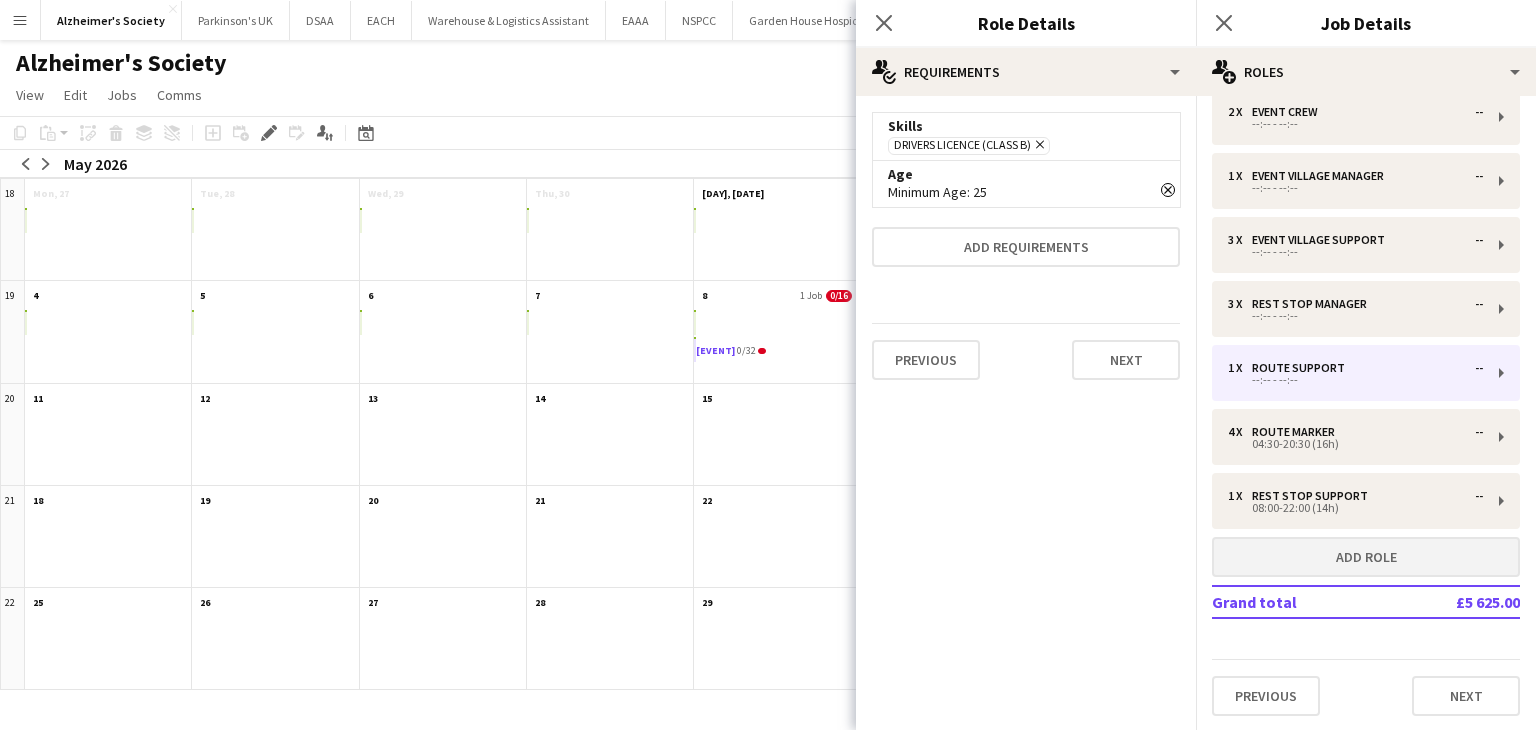 scroll, scrollTop: 0, scrollLeft: 0, axis: both 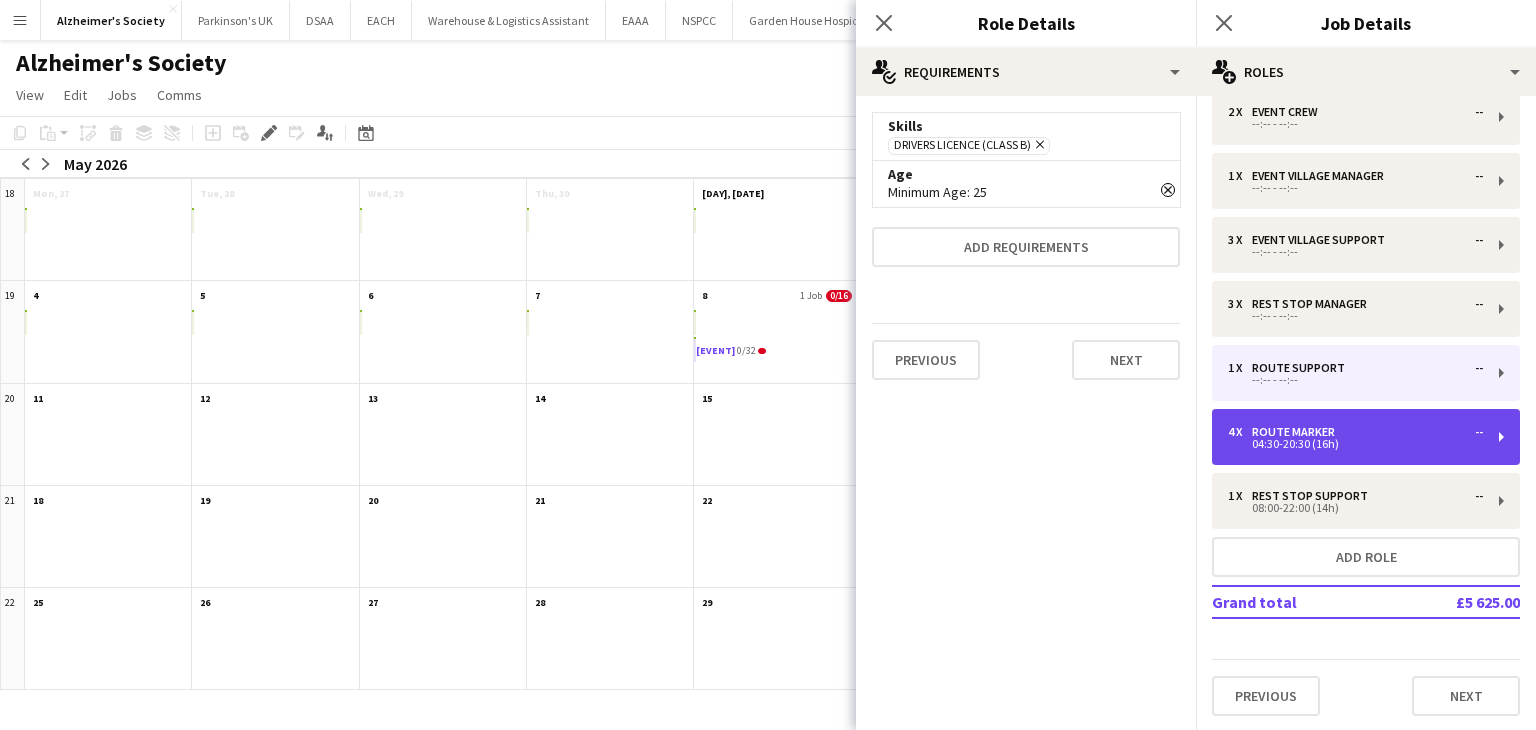 click on "Route Marker" at bounding box center (1297, 432) 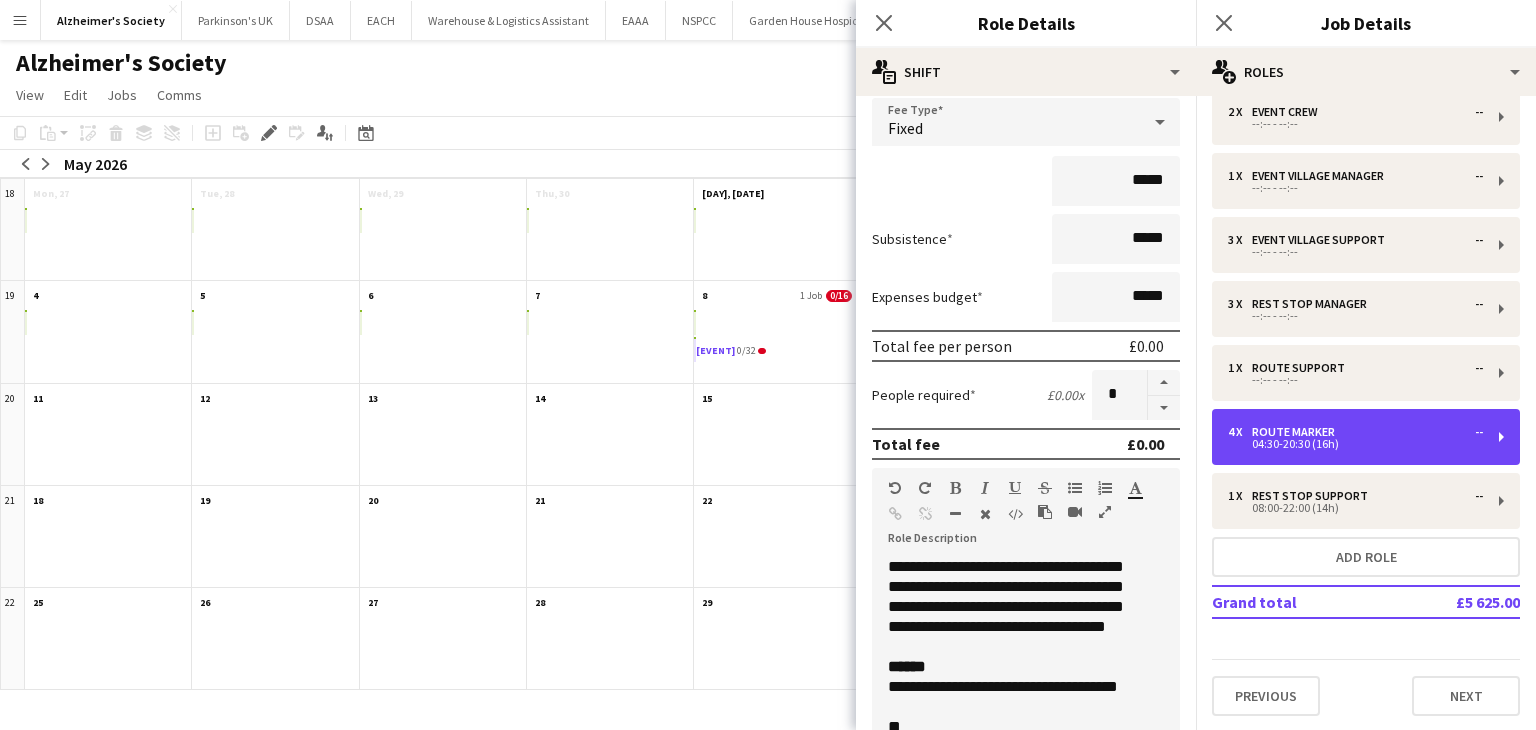scroll, scrollTop: 200, scrollLeft: 0, axis: vertical 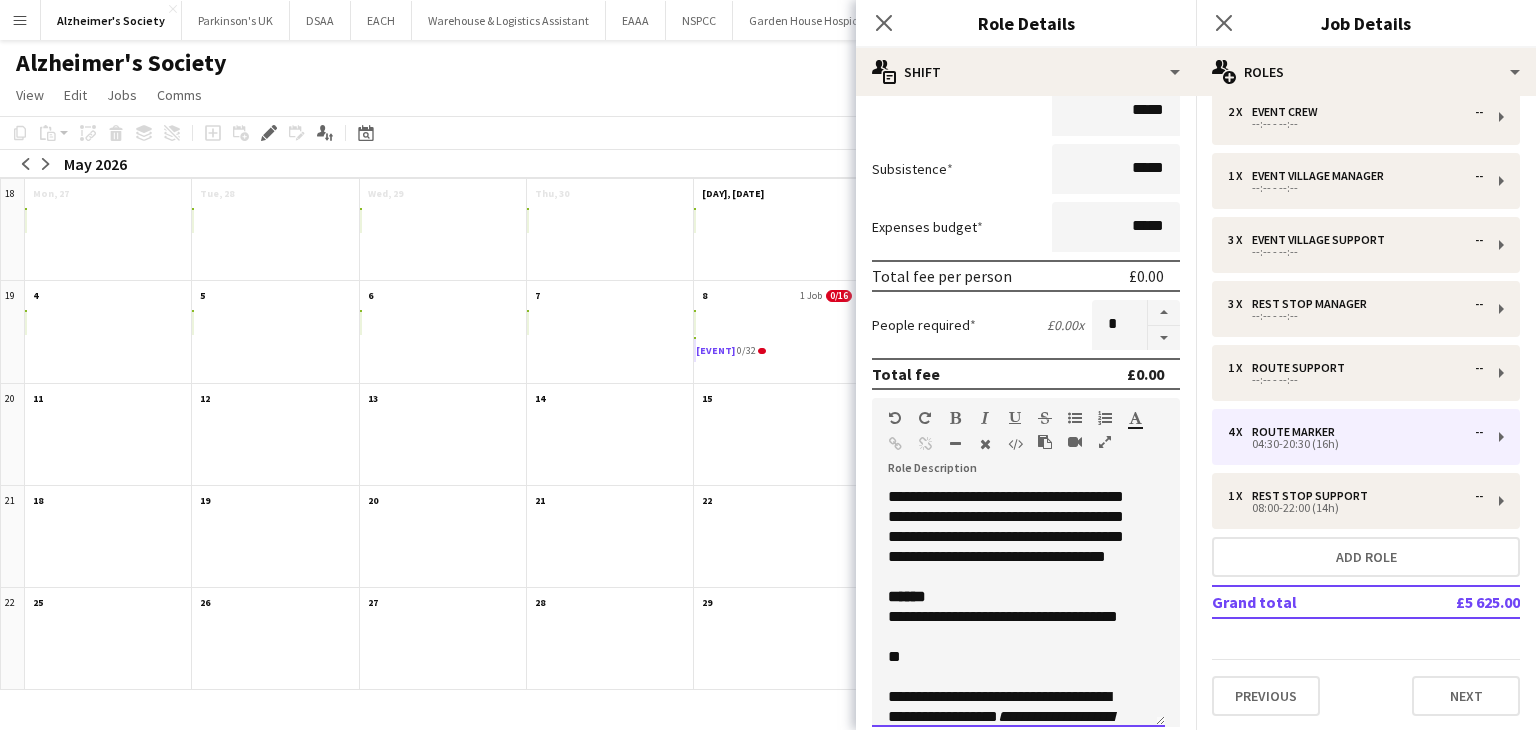 click on "**********" at bounding box center (1018, 607) 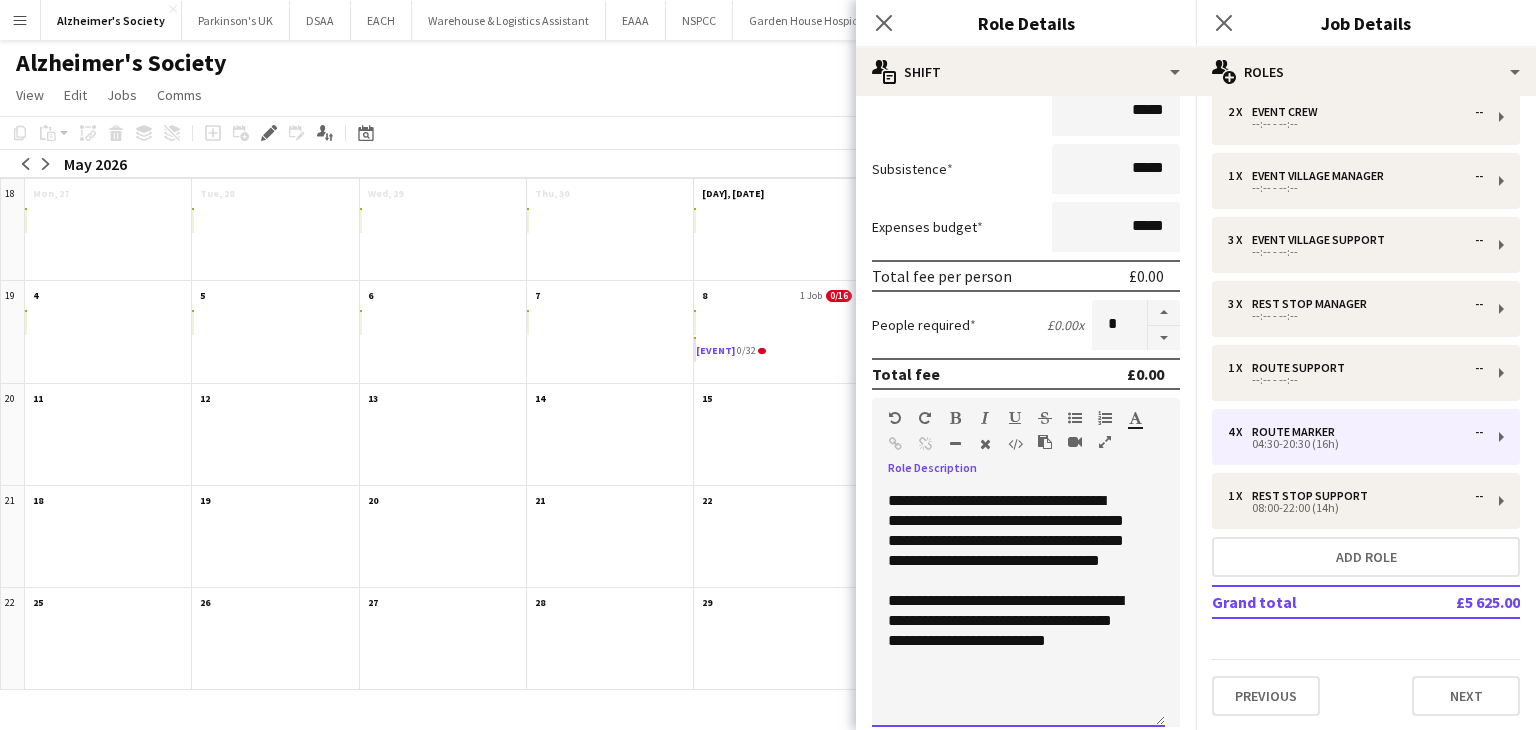 scroll, scrollTop: 595, scrollLeft: 0, axis: vertical 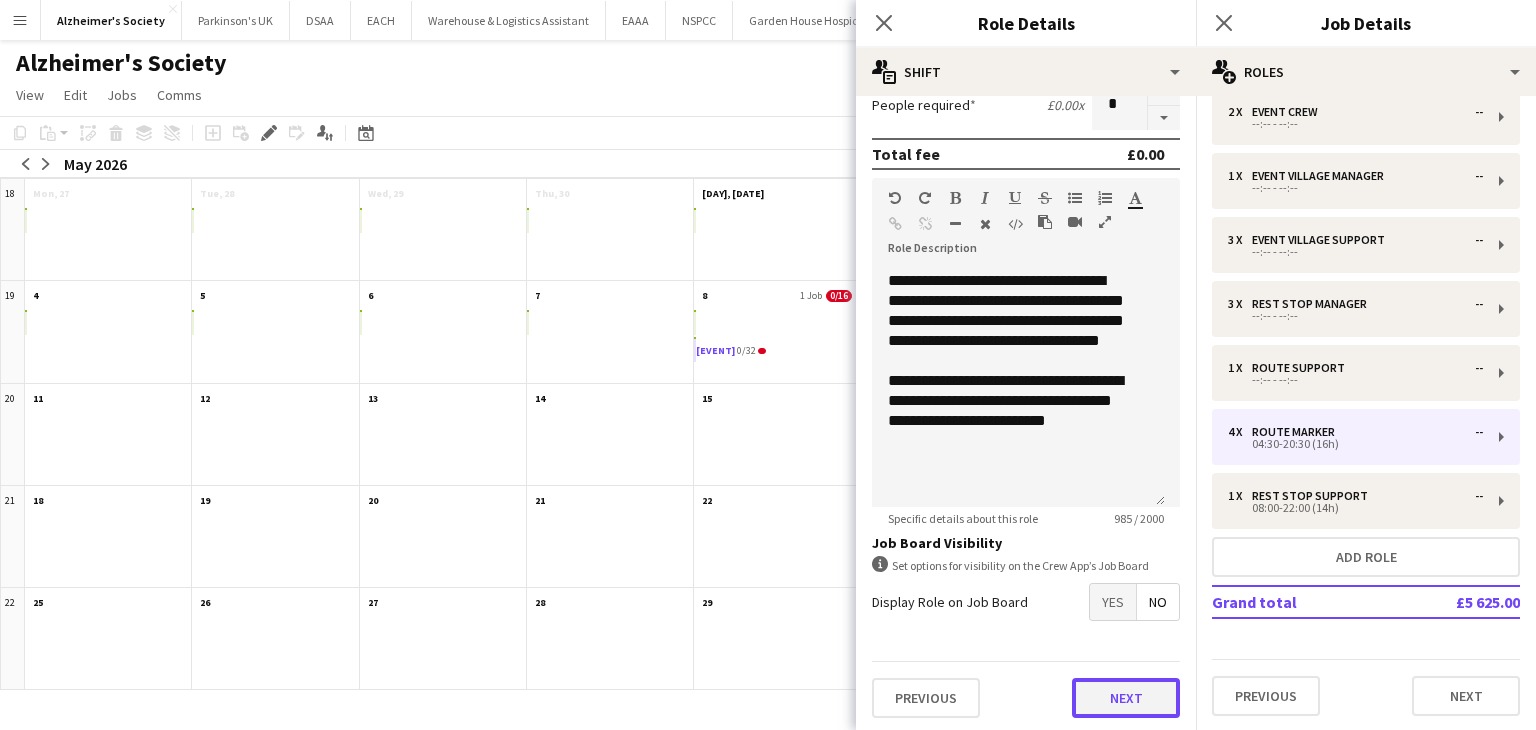 click on "Next" at bounding box center (1126, 698) 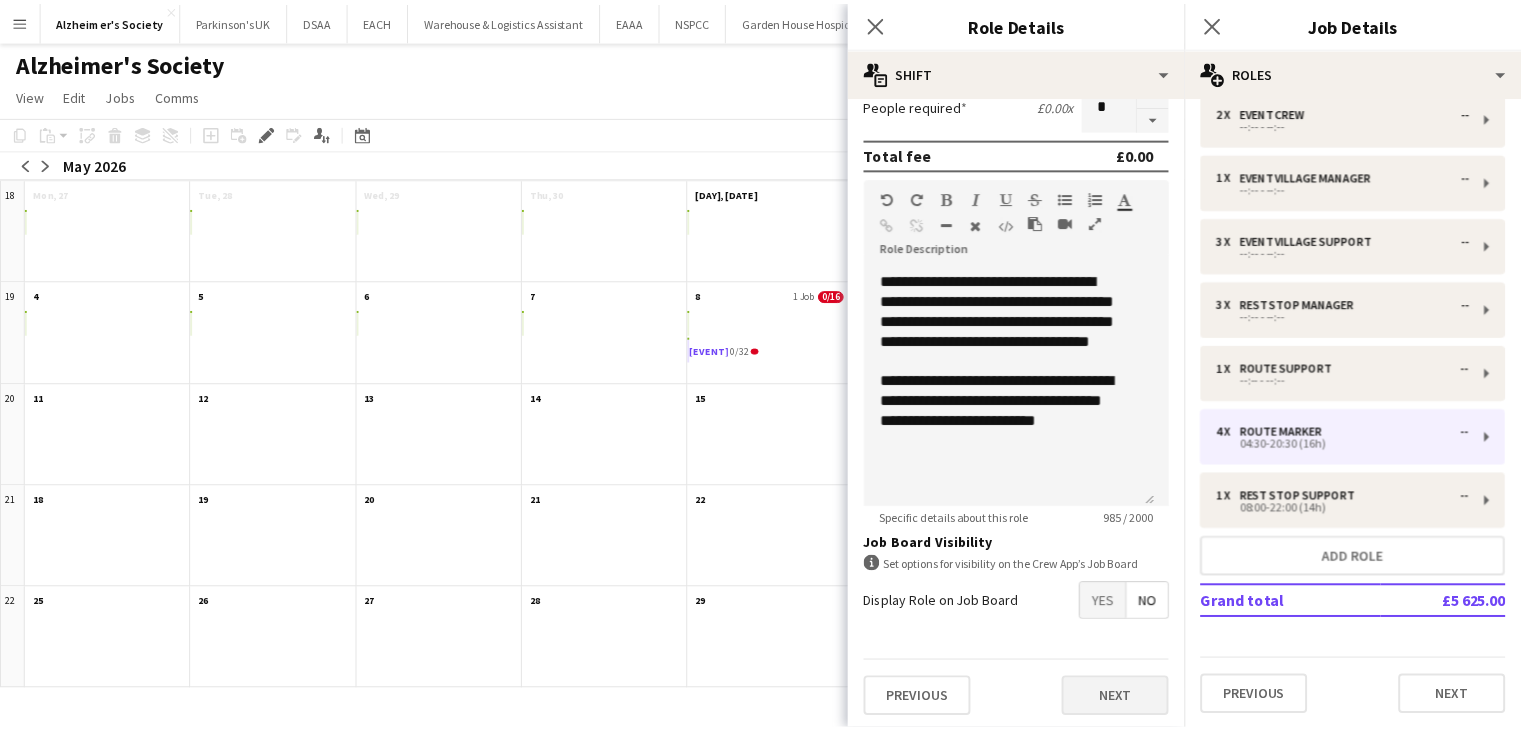 scroll, scrollTop: 0, scrollLeft: 0, axis: both 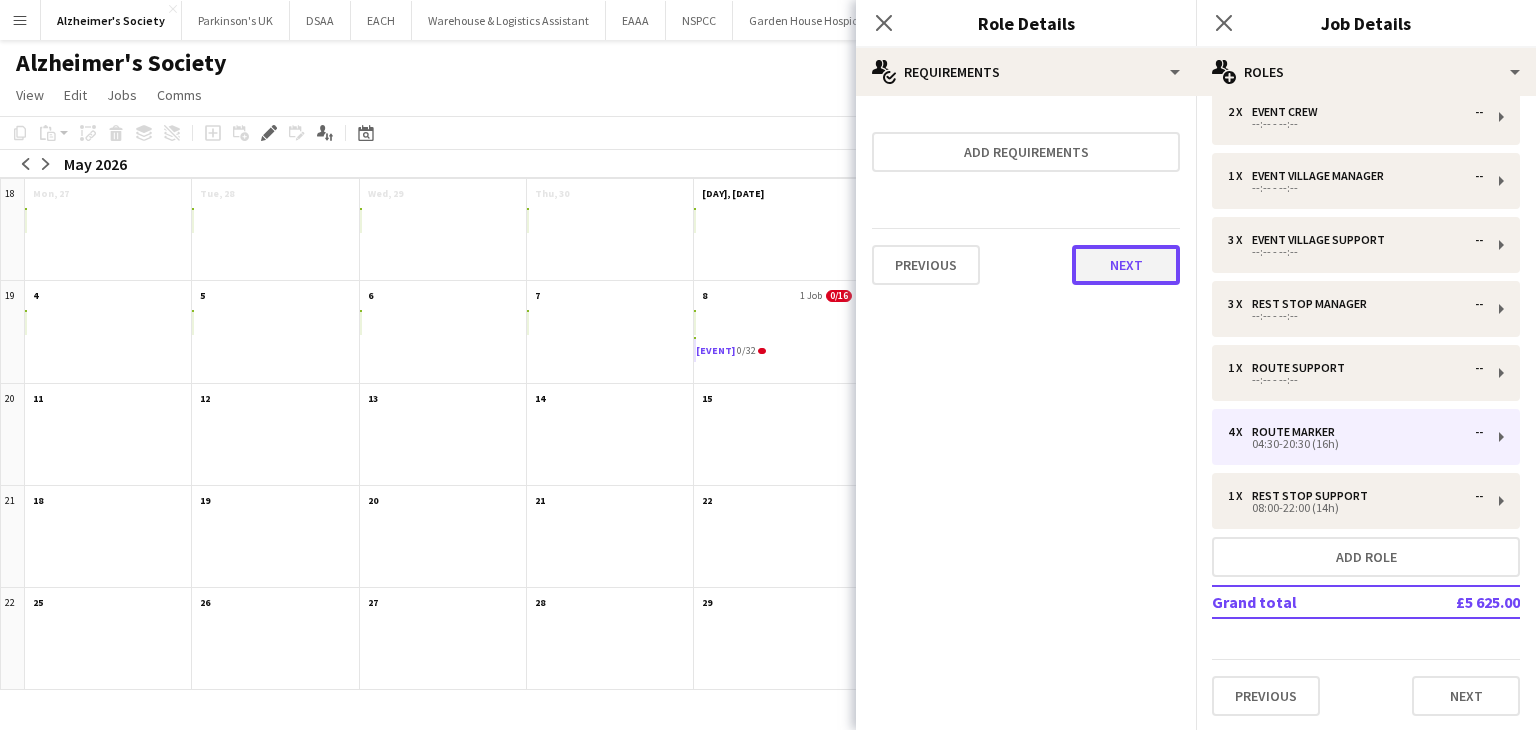 click on "Next" at bounding box center [1126, 265] 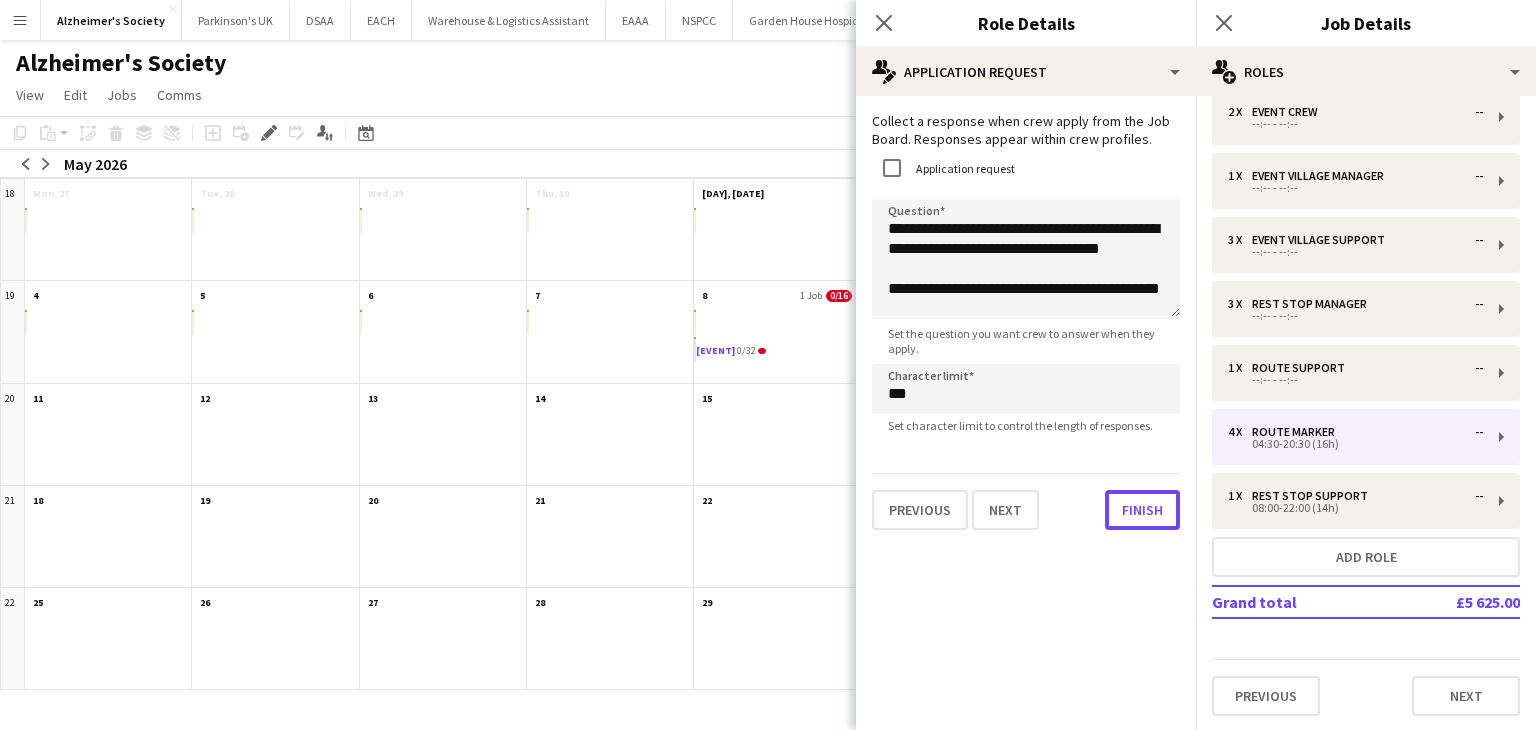 click on "**********" at bounding box center (1026, 321) 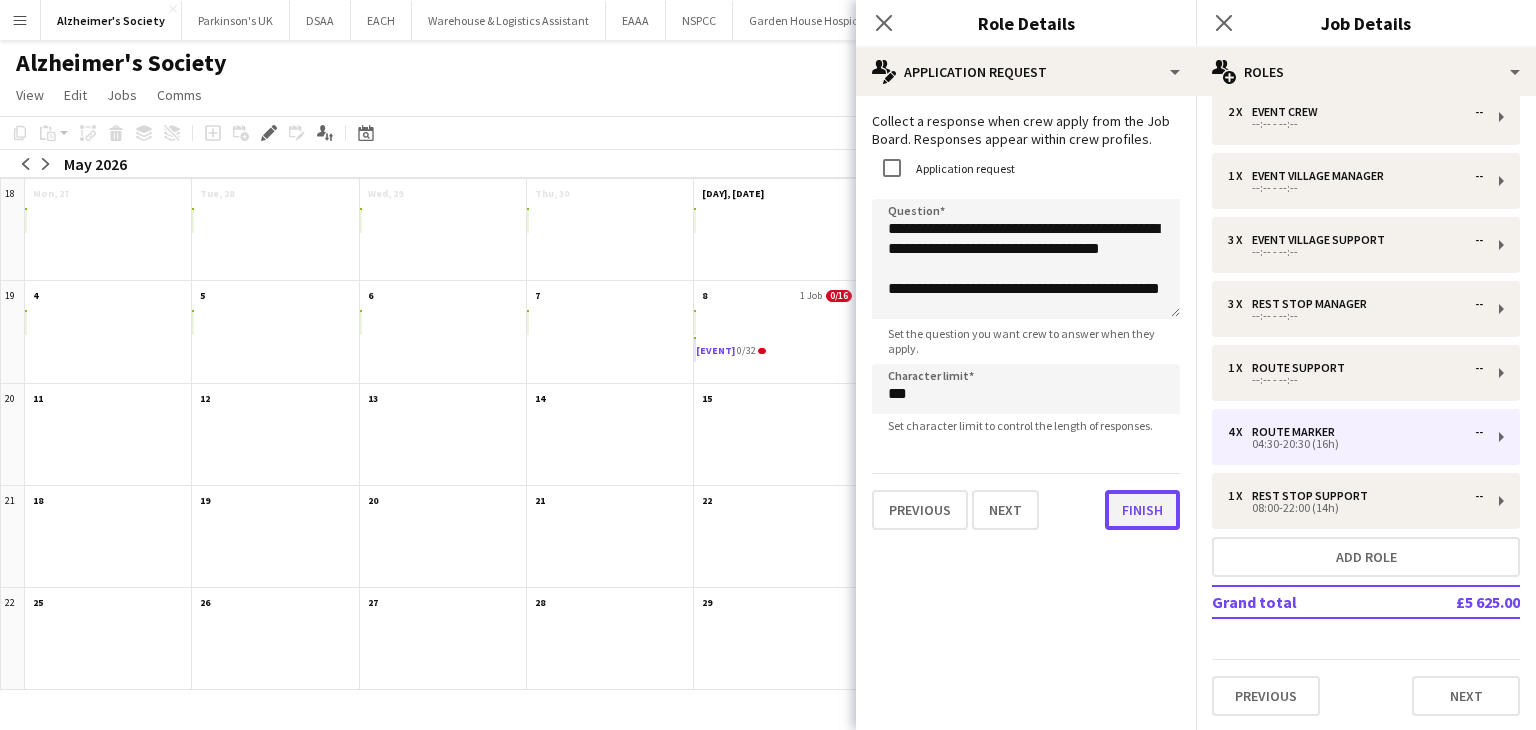 click on "Finish" at bounding box center [1142, 510] 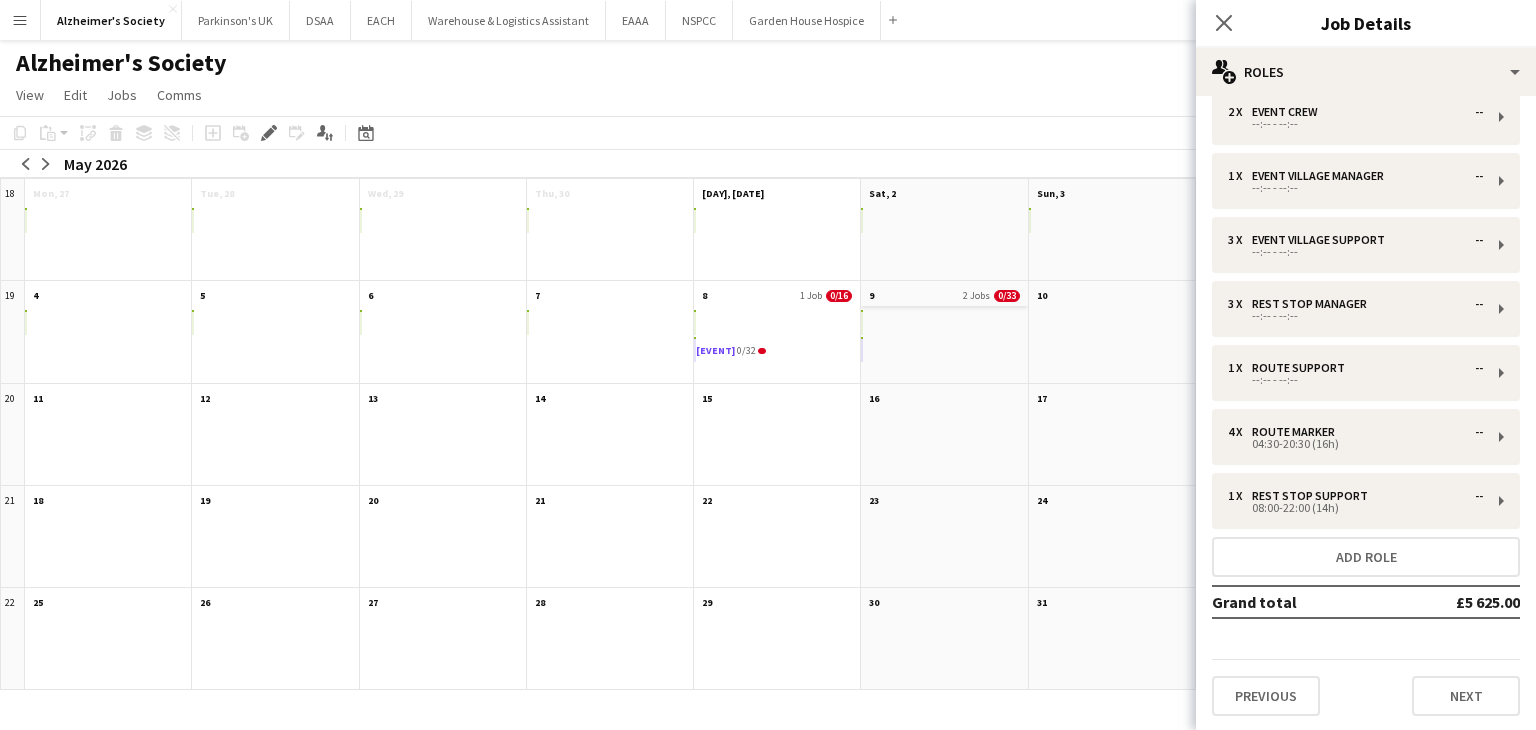 click on "9
2 Jobs
0/33" 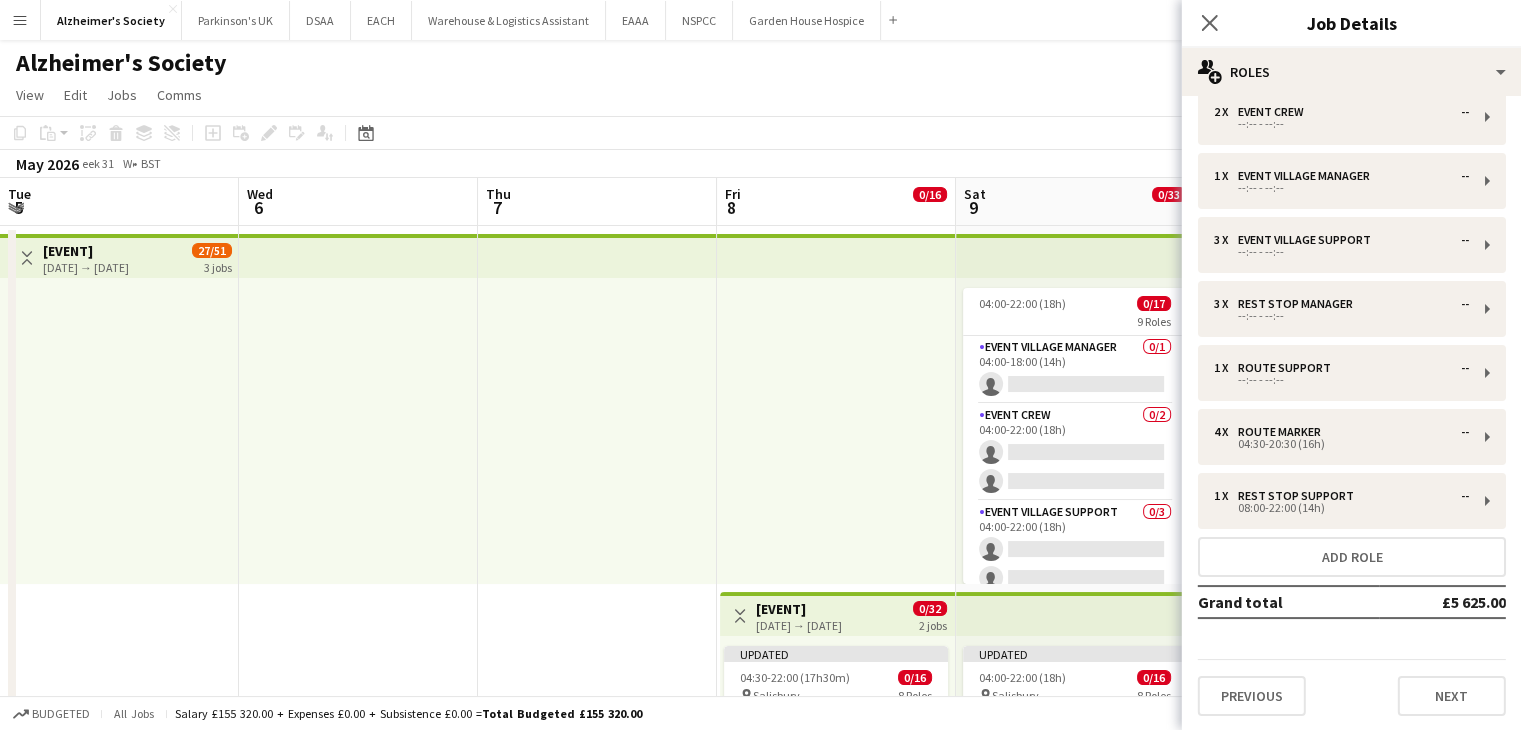 scroll, scrollTop: 0, scrollLeft: 688, axis: horizontal 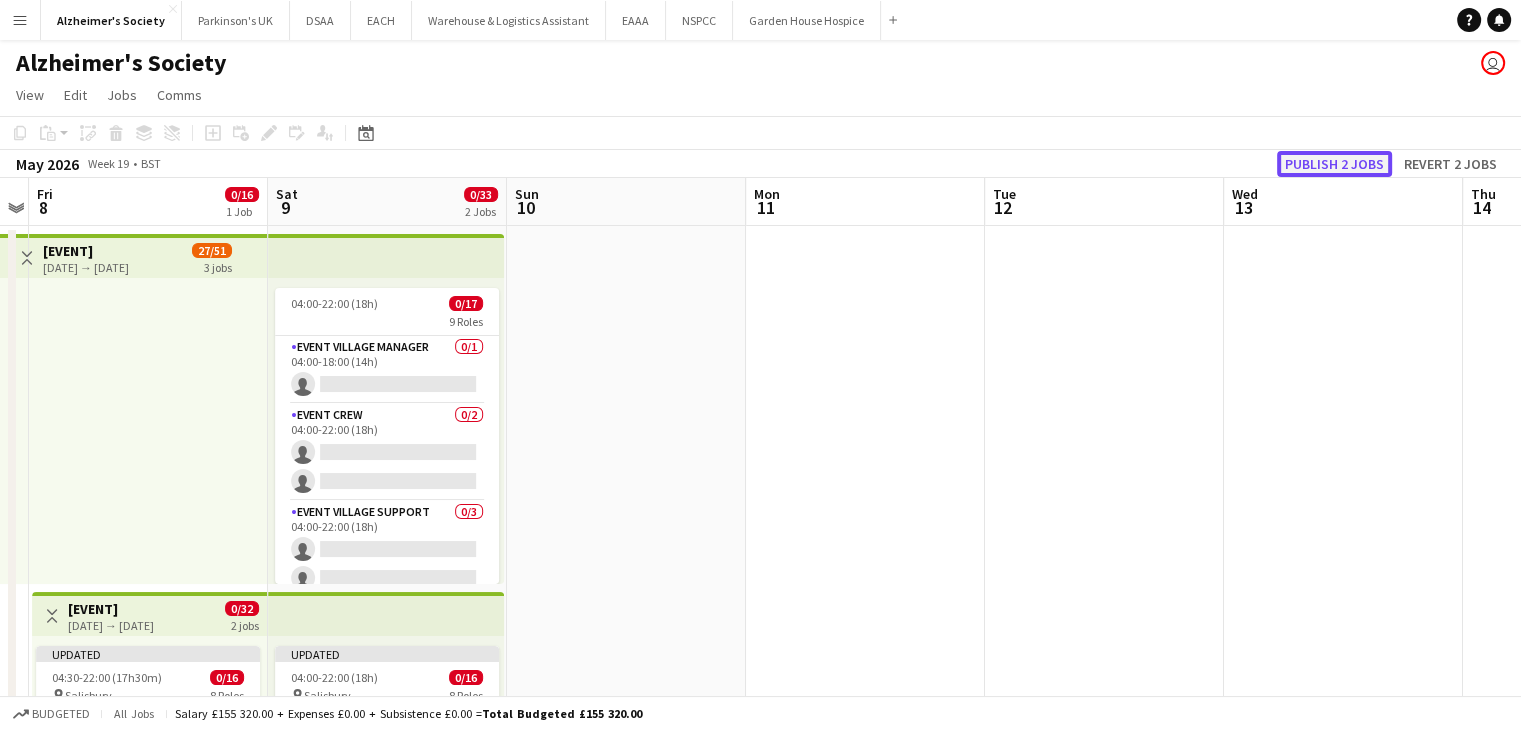 click on "Publish 2 jobs" 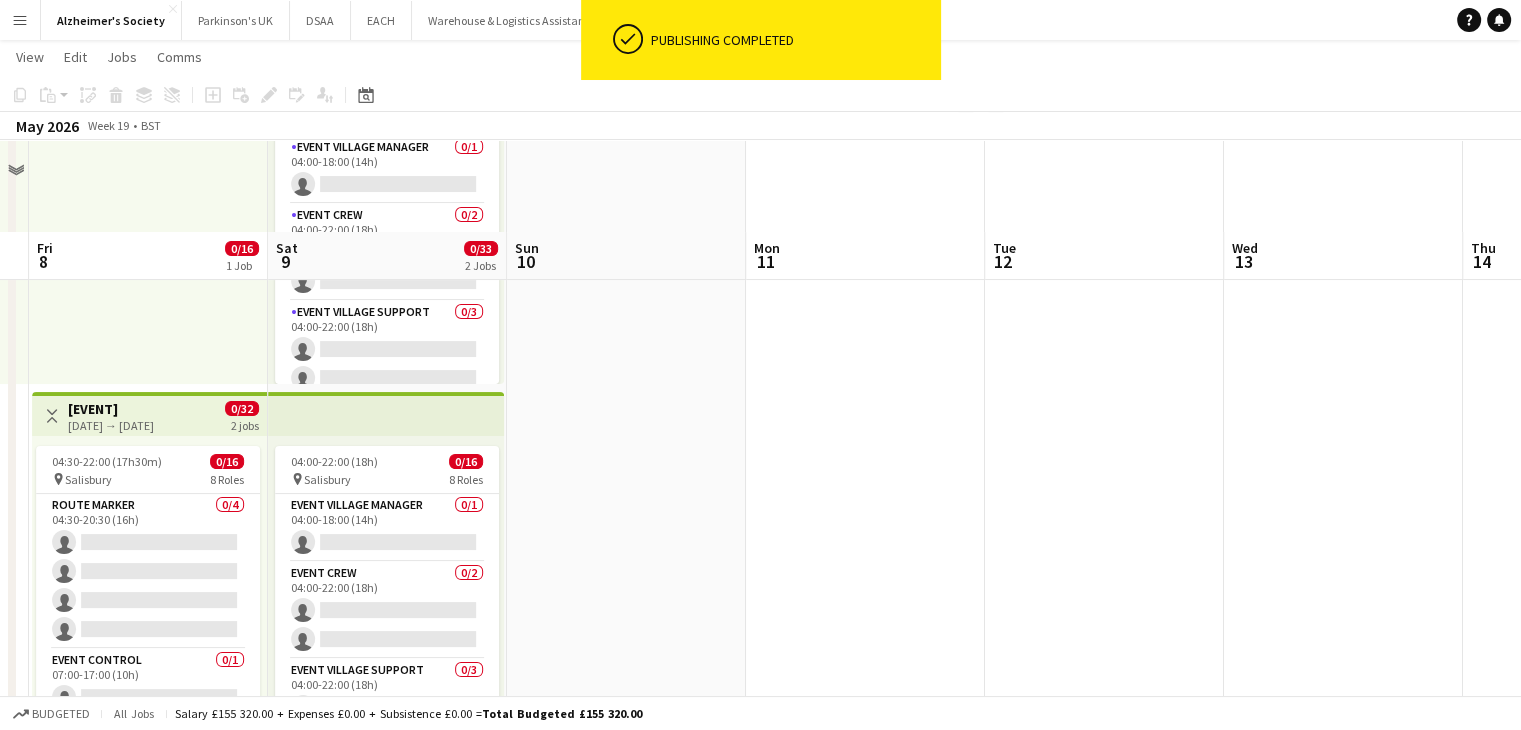 scroll, scrollTop: 300, scrollLeft: 0, axis: vertical 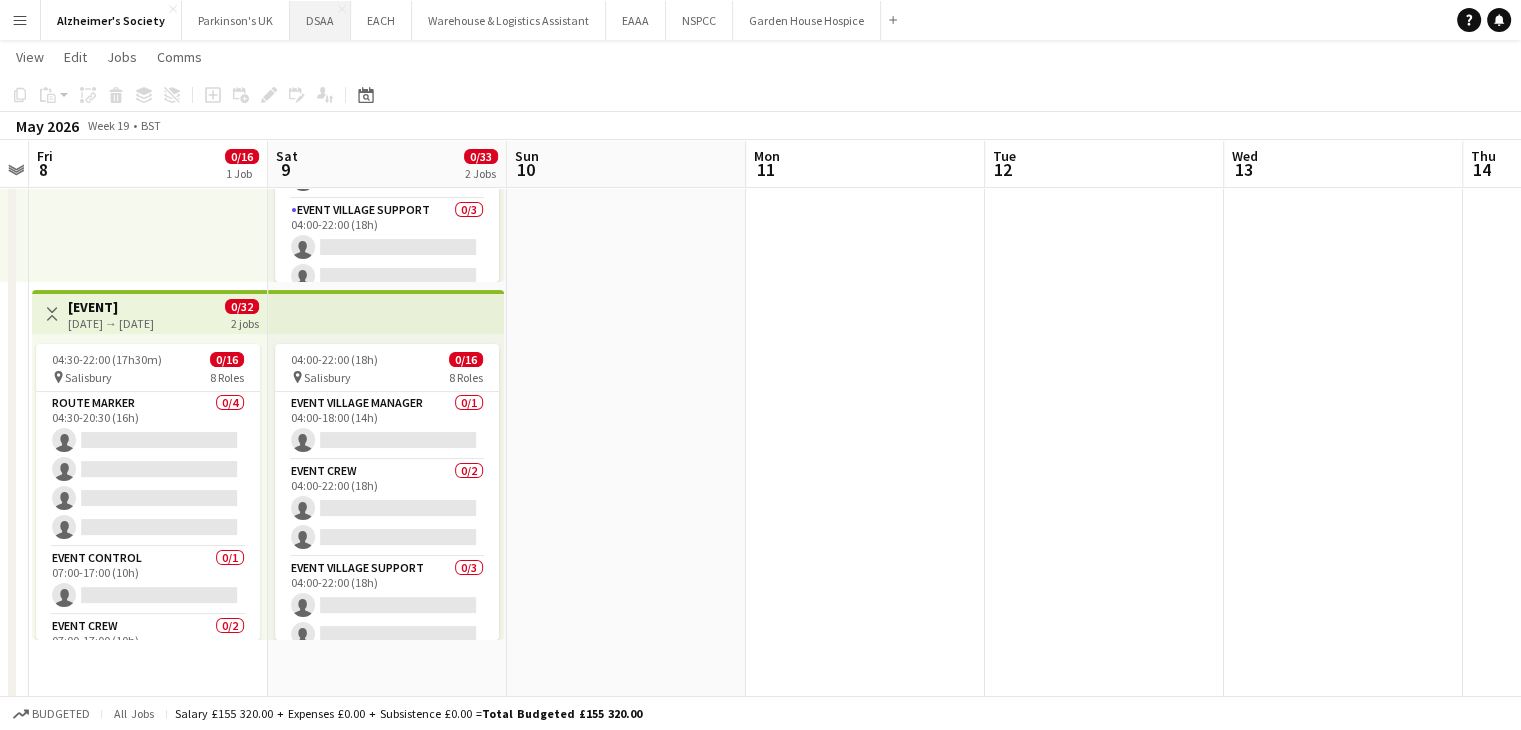 click on "DSAA
Close" at bounding box center (320, 20) 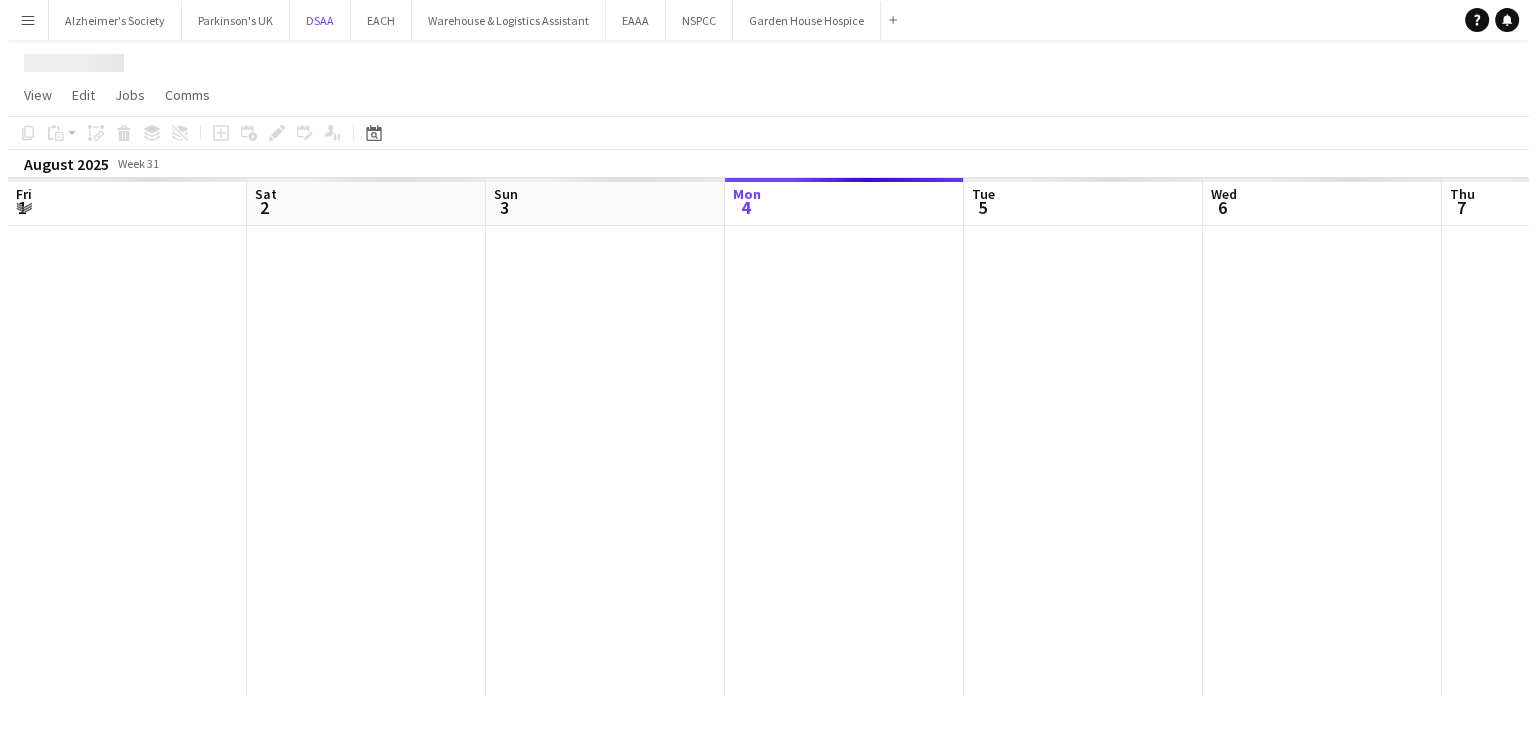 scroll, scrollTop: 0, scrollLeft: 0, axis: both 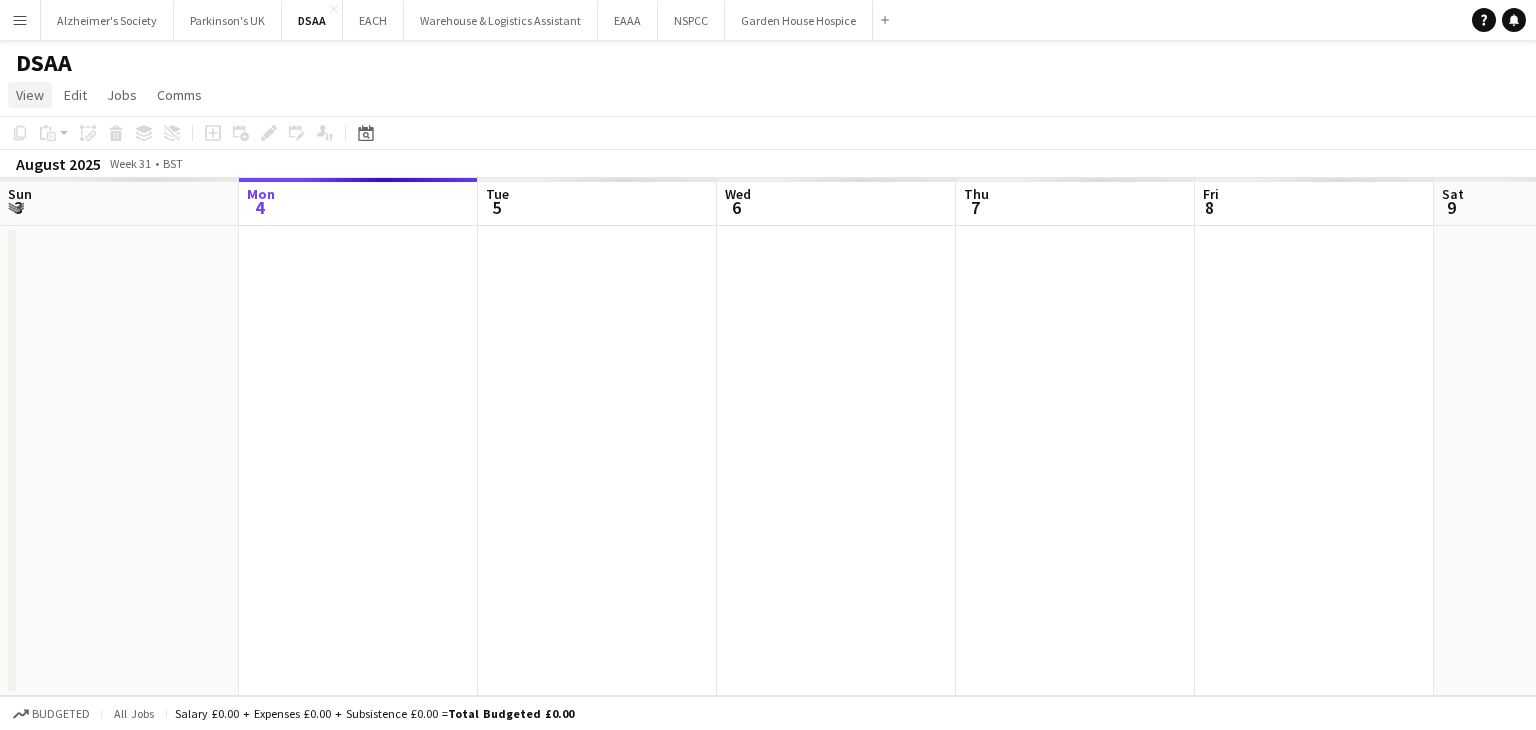 click on "View" 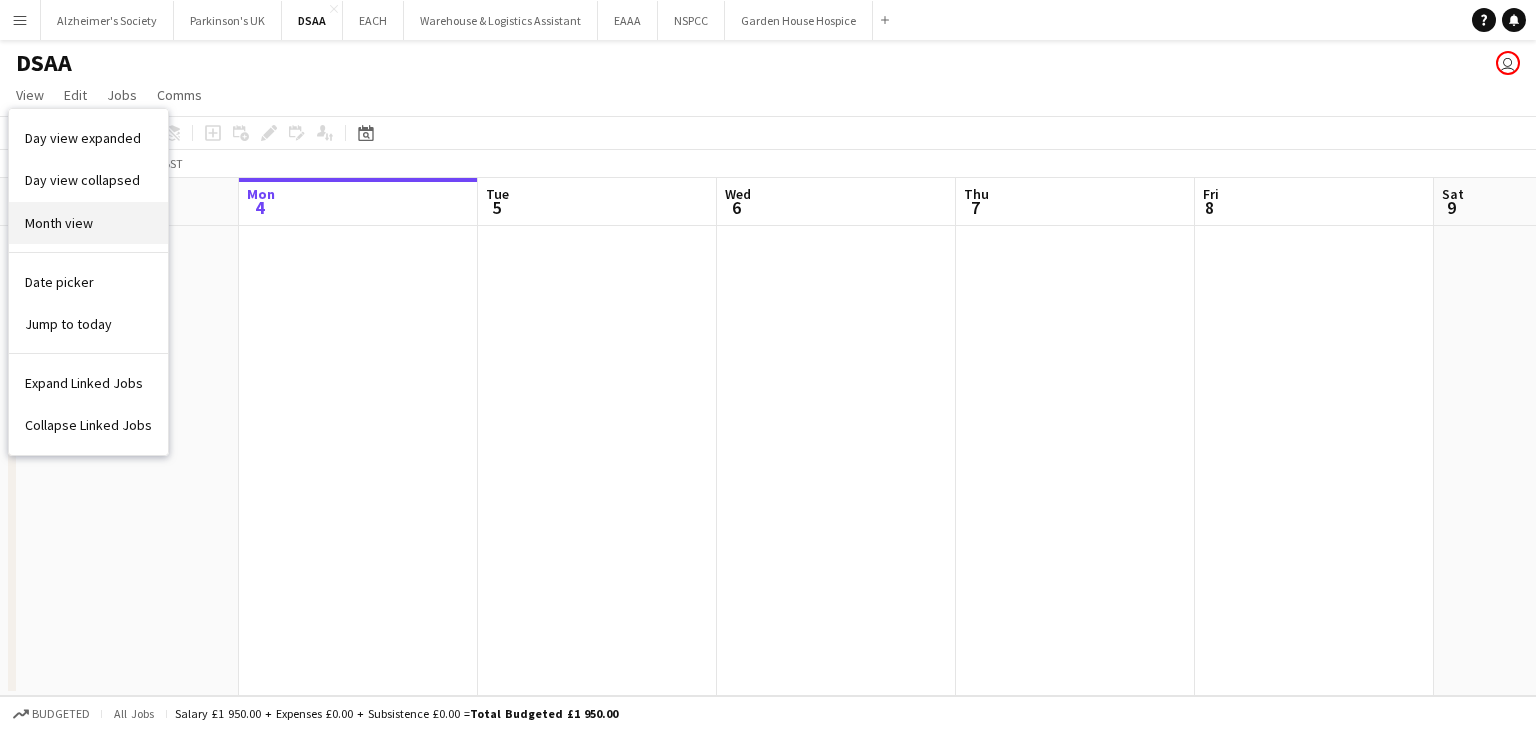 click on "Month view" at bounding box center [59, 223] 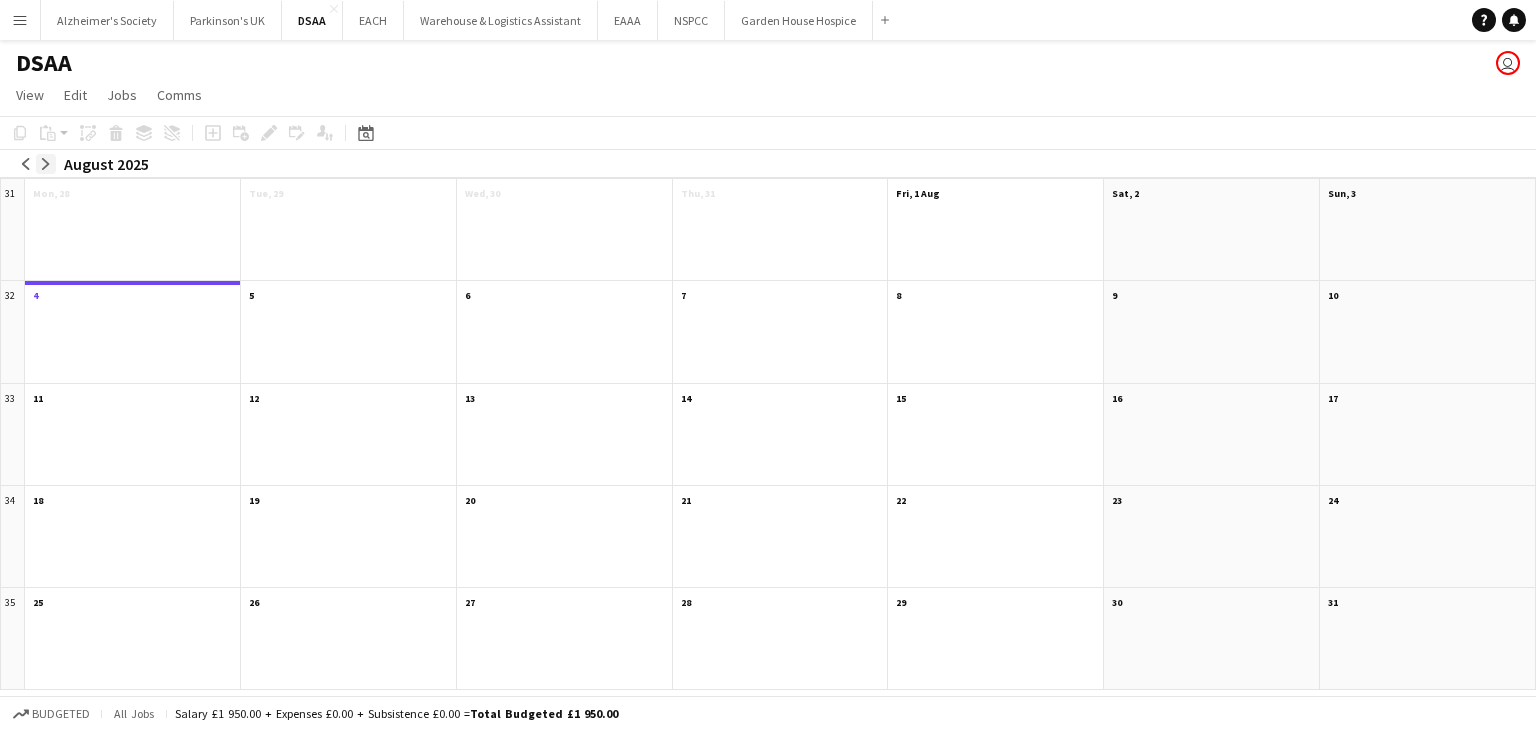 click on "arrow-right" 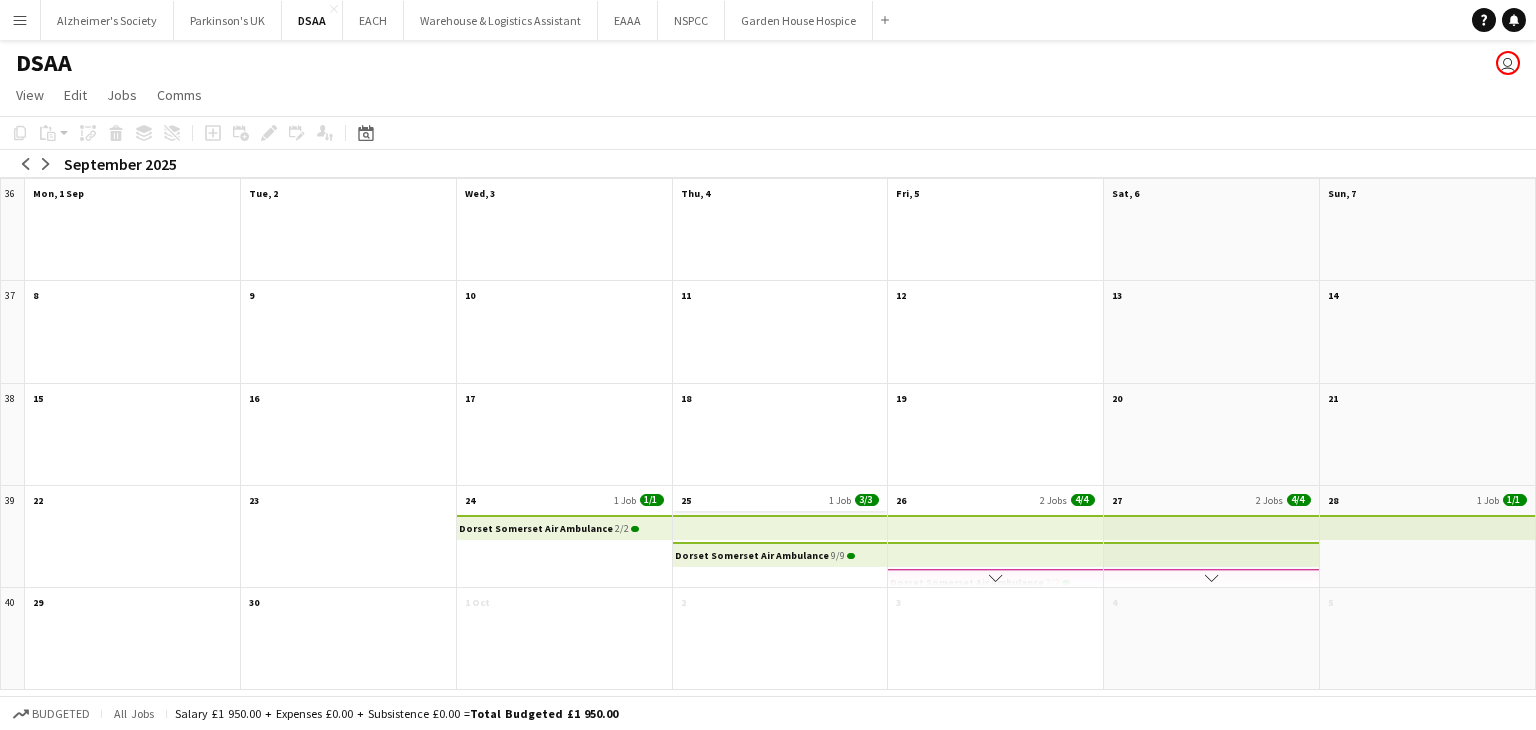 click on "25
1 Job
3/3" 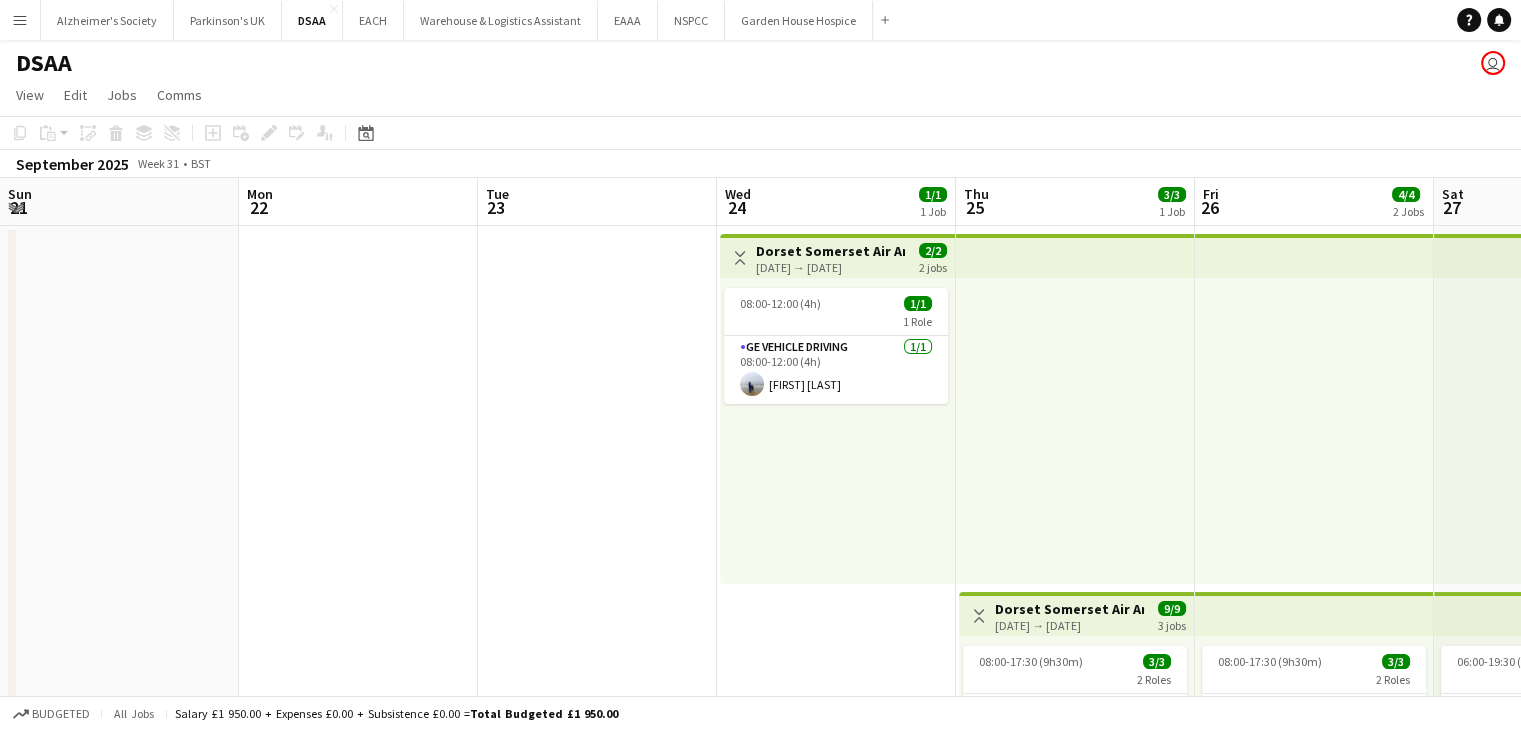 scroll, scrollTop: 0, scrollLeft: 688, axis: horizontal 